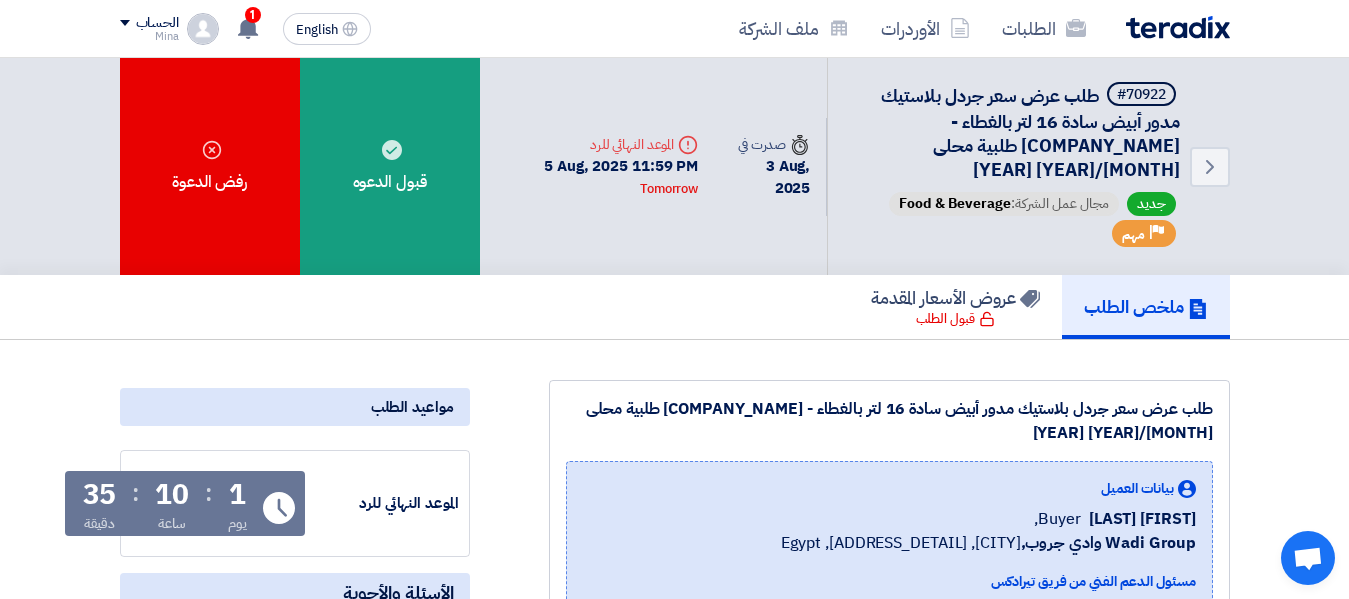 scroll, scrollTop: 0, scrollLeft: 0, axis: both 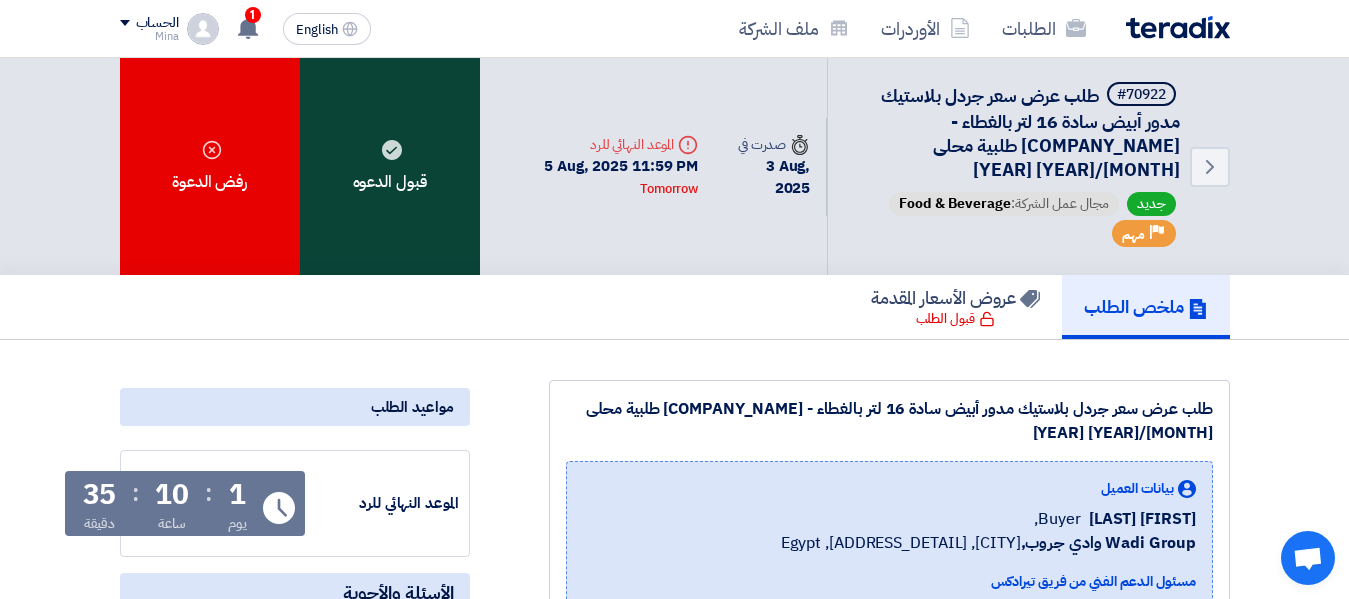 click on "قبول الدعوه" 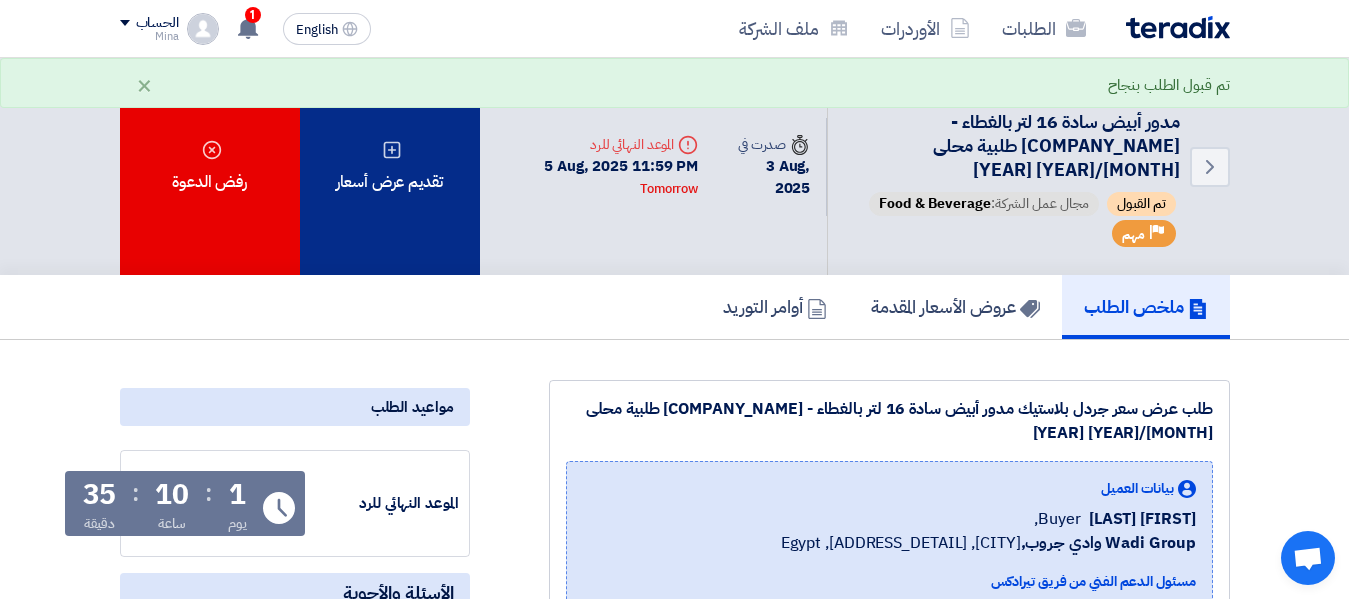 click on "تقديم عرض أسعار" 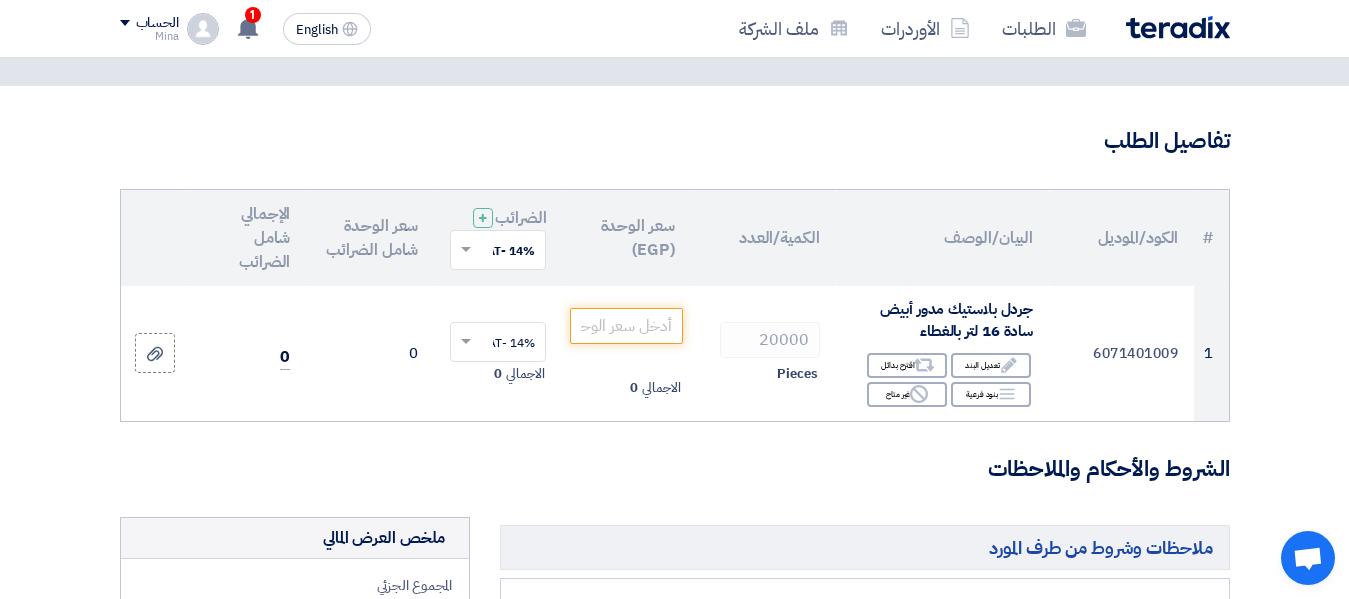 scroll, scrollTop: 200, scrollLeft: 0, axis: vertical 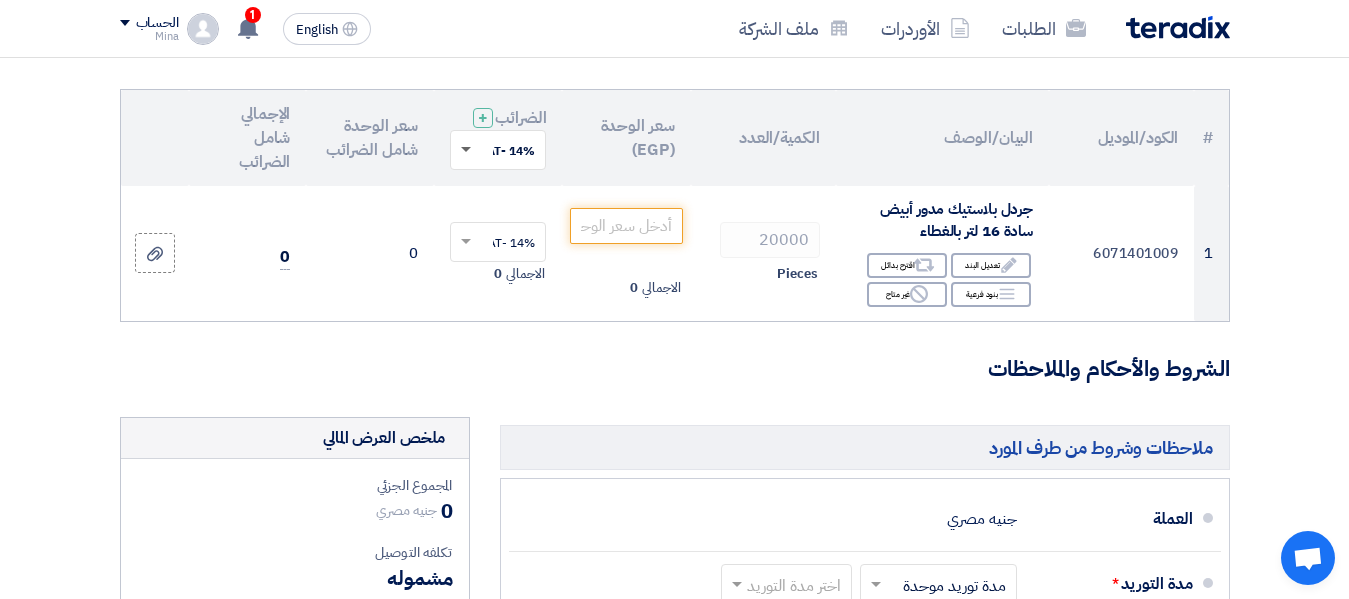 click 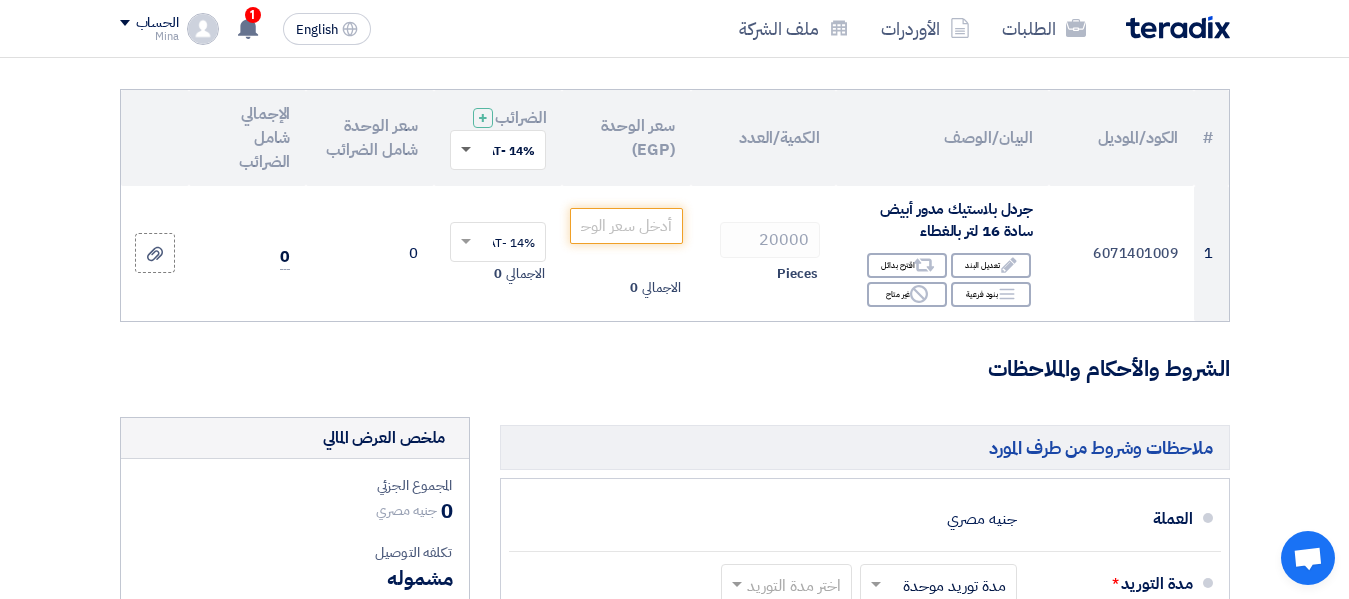 click 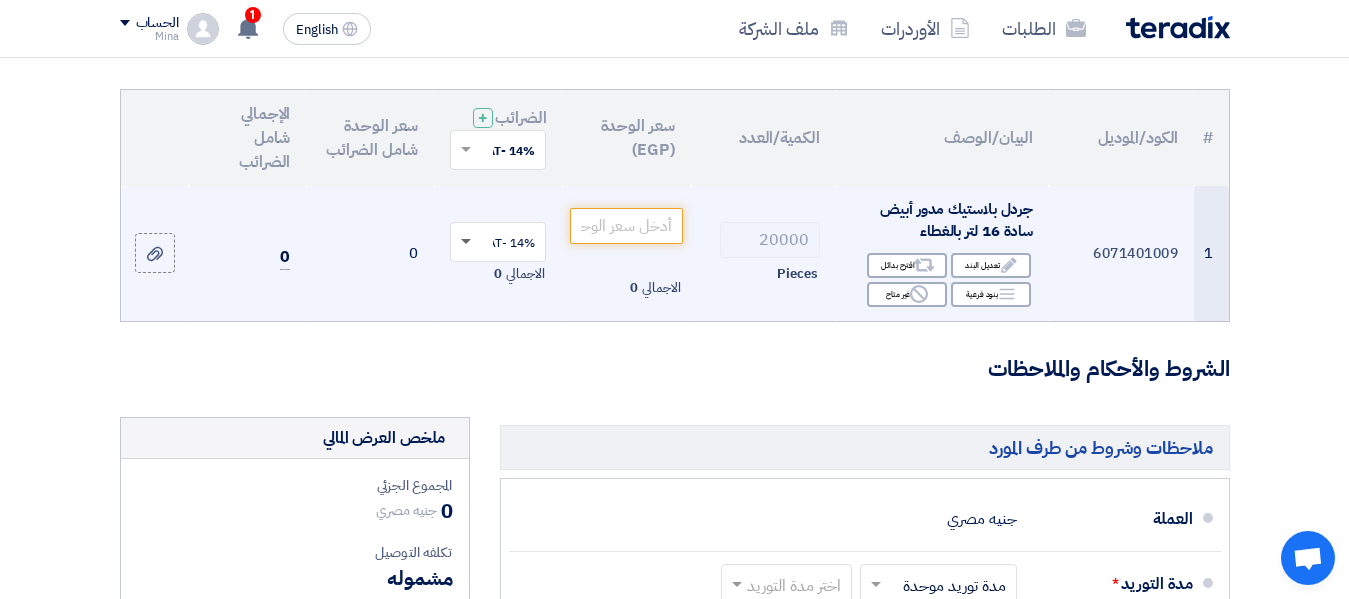 click 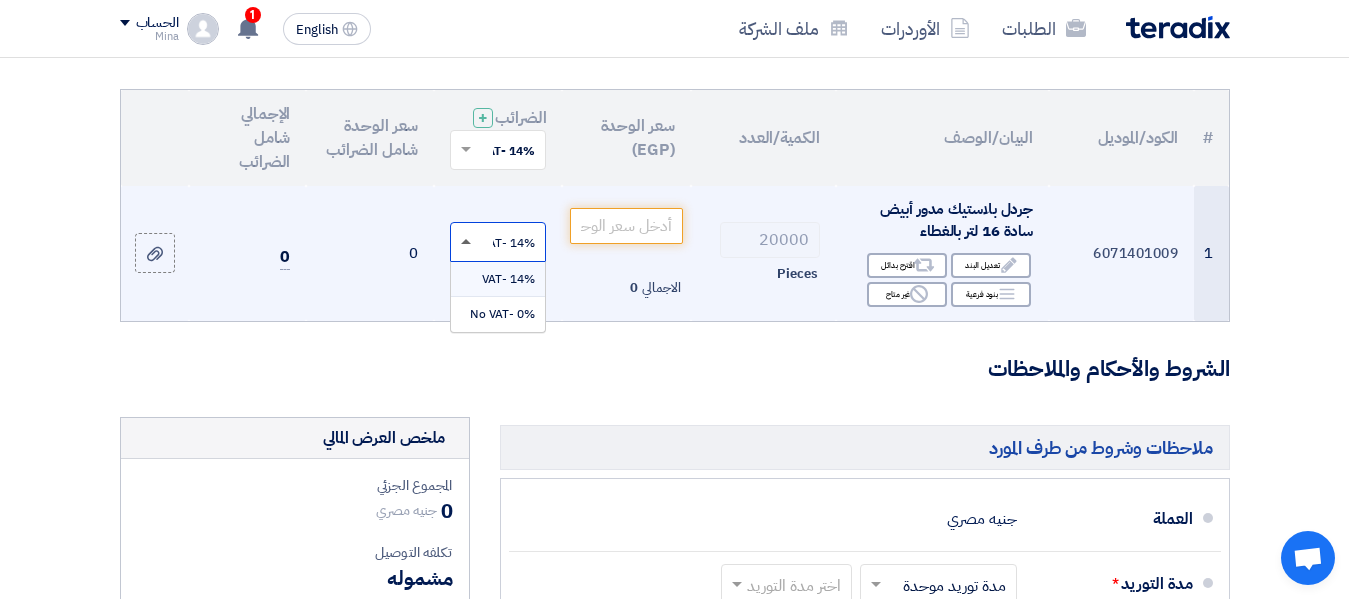 click 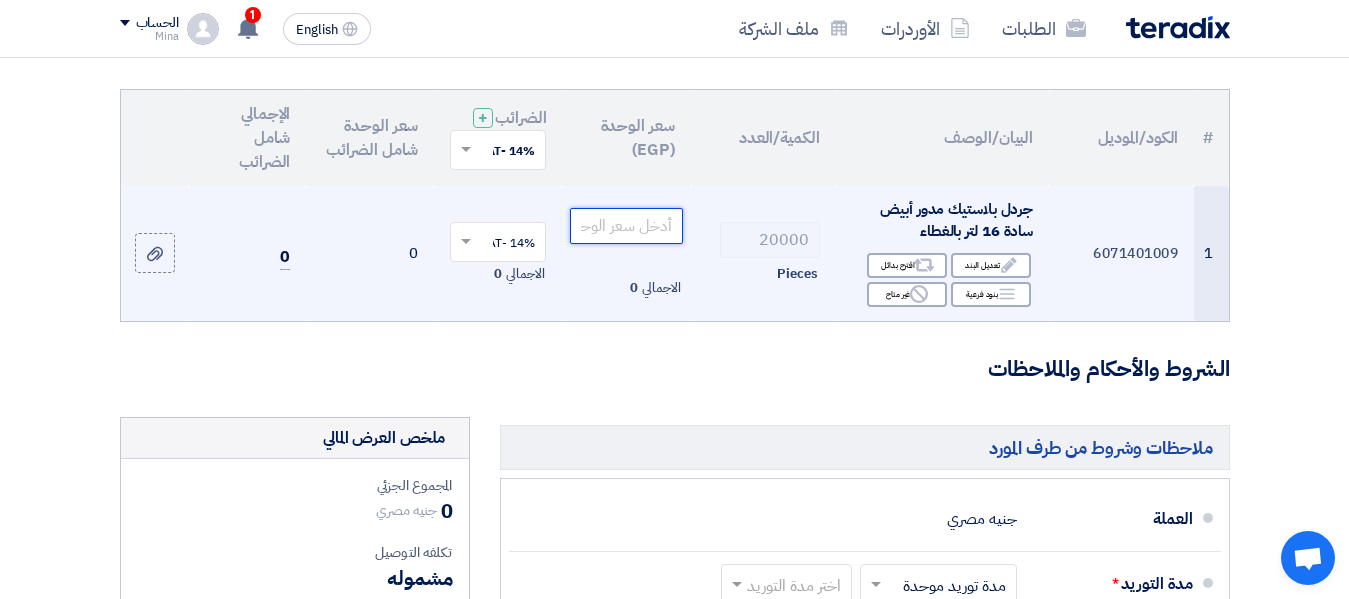 click 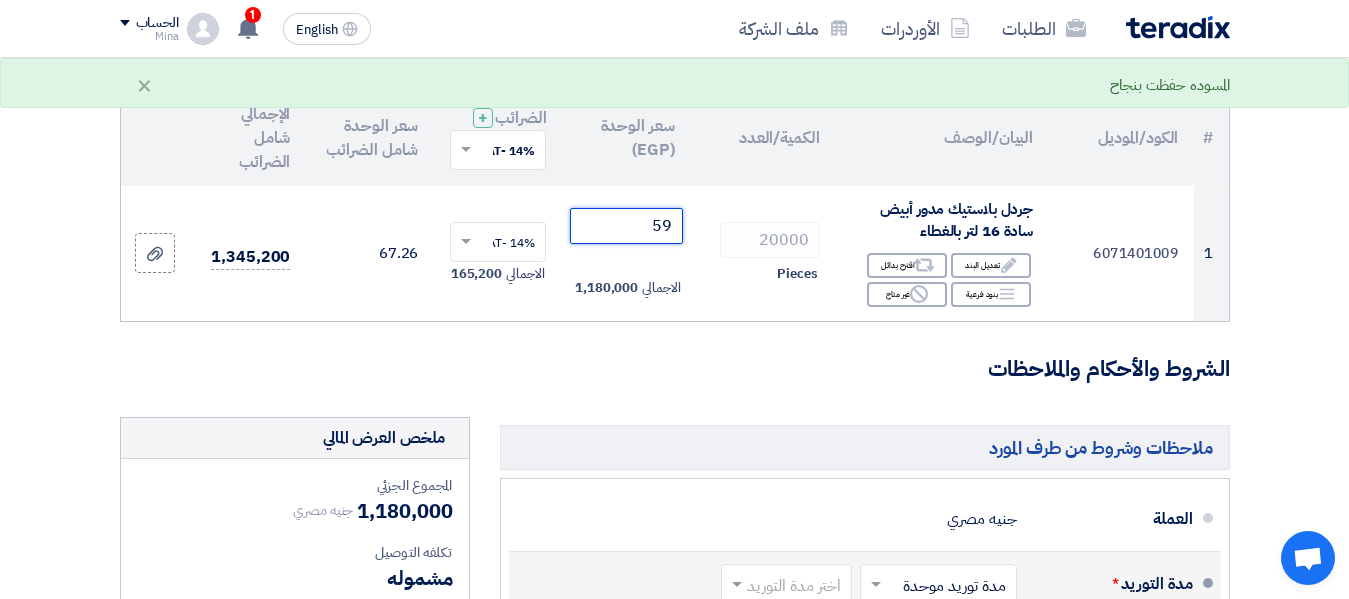 type on "59" 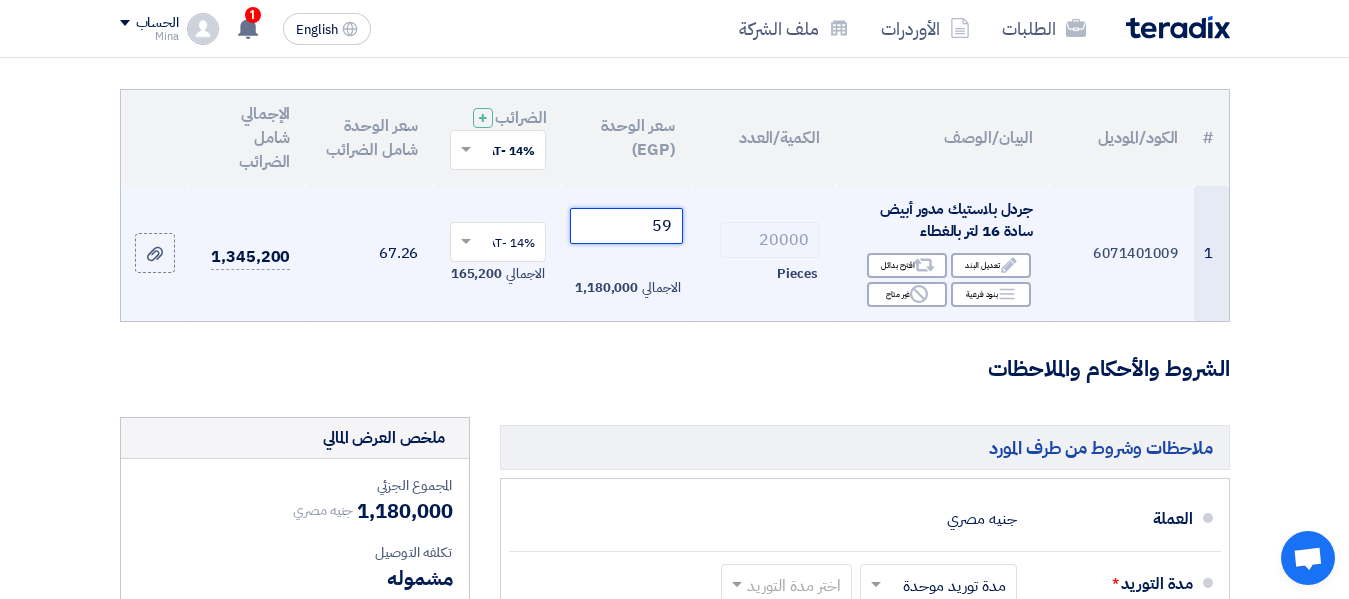 drag, startPoint x: 643, startPoint y: 244, endPoint x: 806, endPoint y: 355, distance: 197.20547 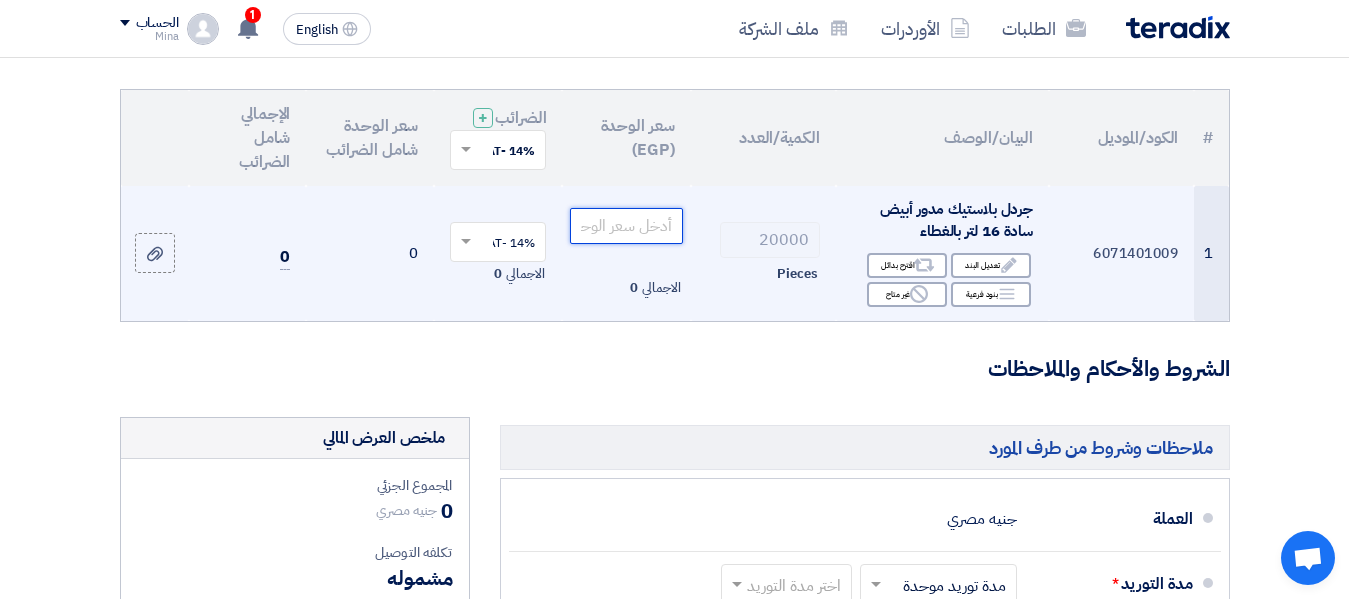 click 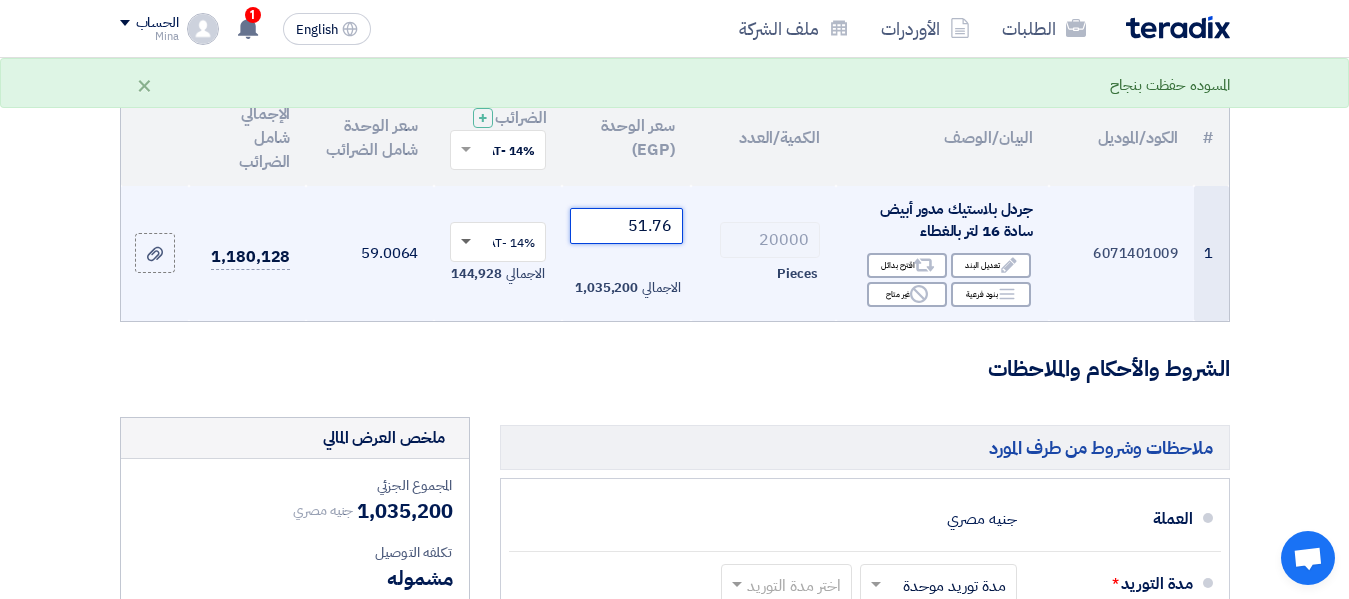 type on "51.76" 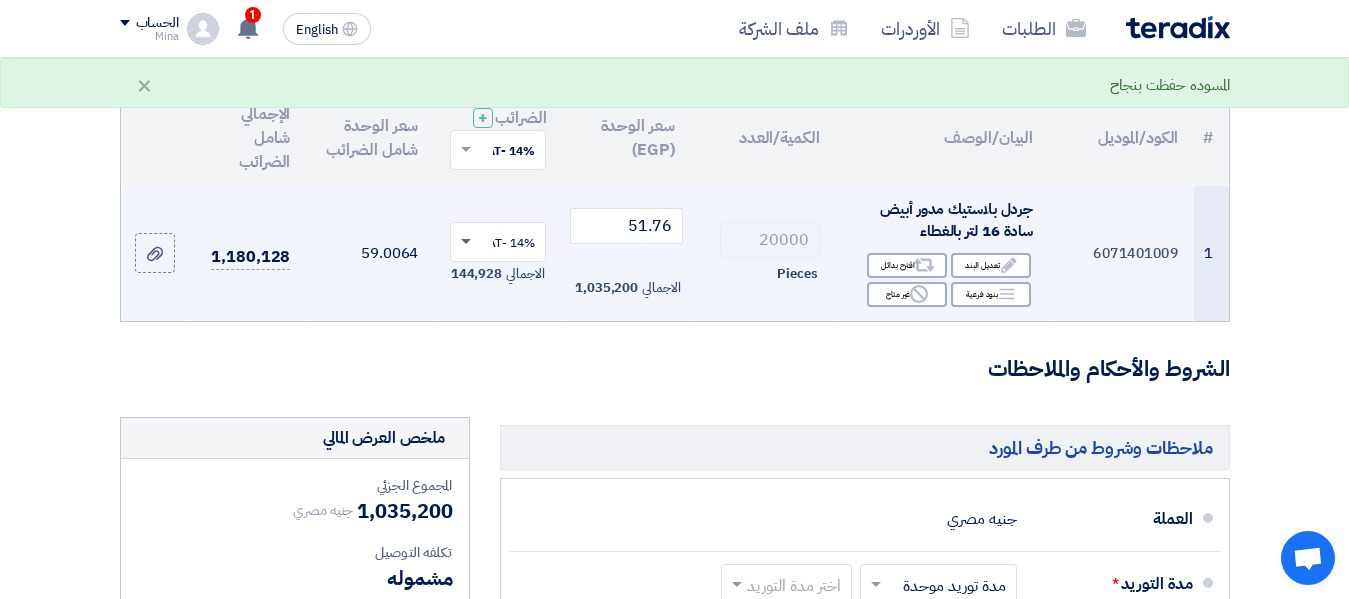 click 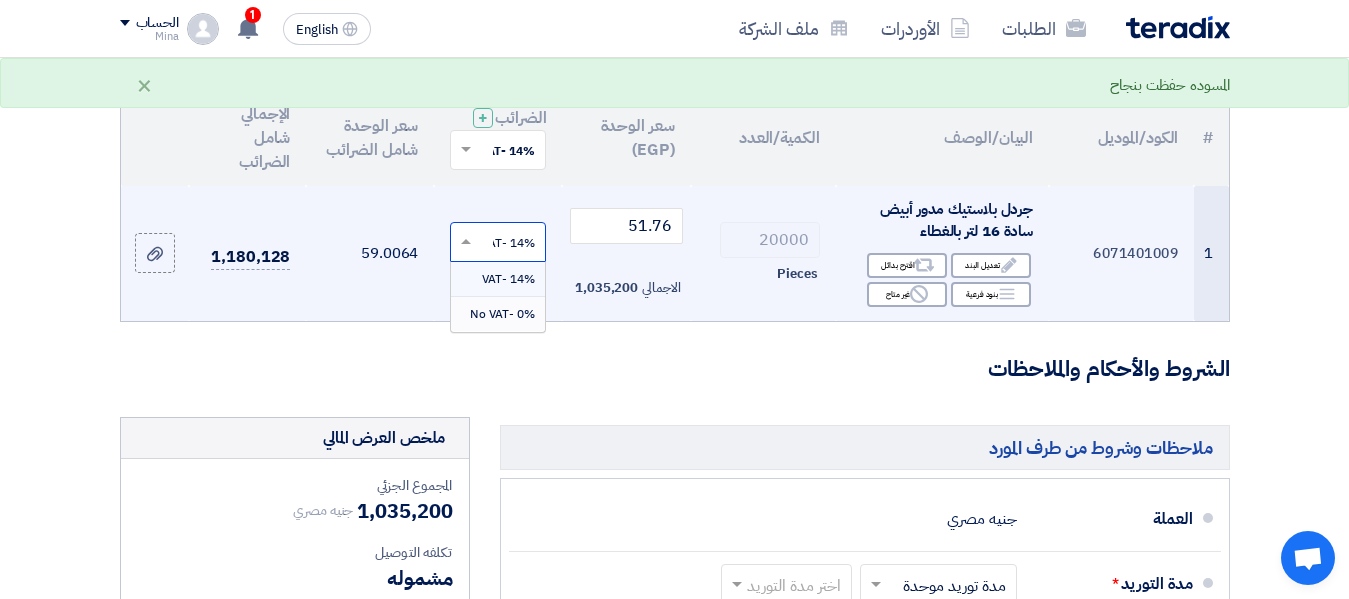 click on "0% -No VAT" at bounding box center [502, 314] 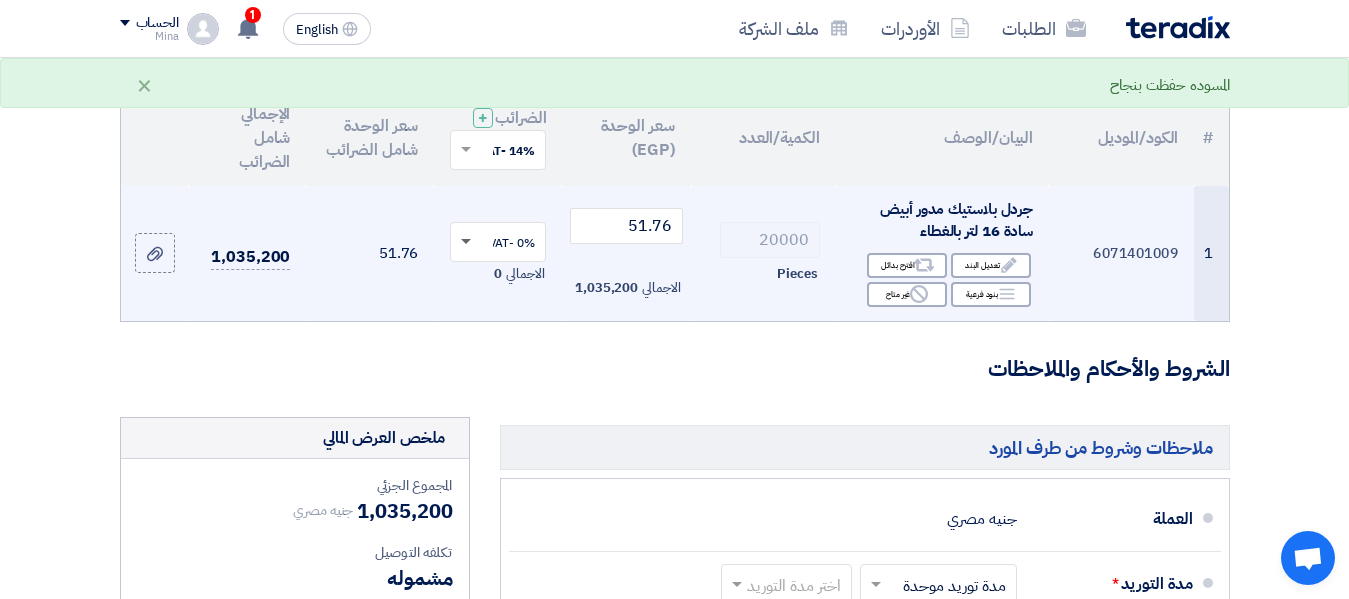 click 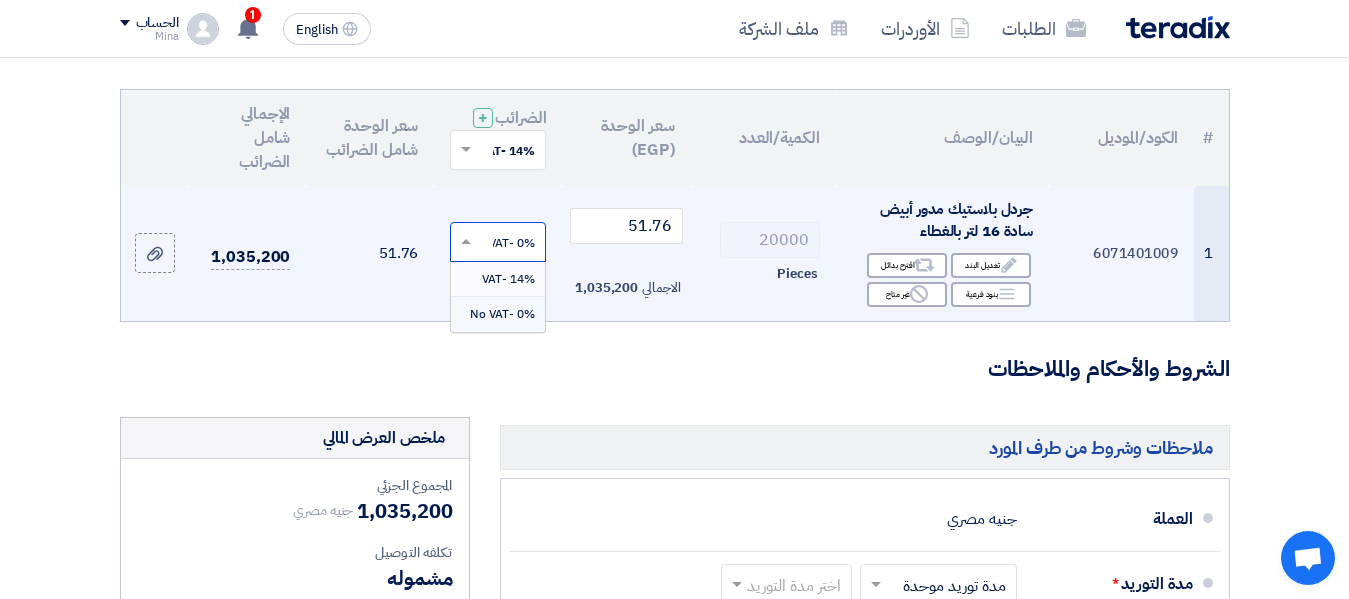 click on "14% -VAT" at bounding box center [508, 279] 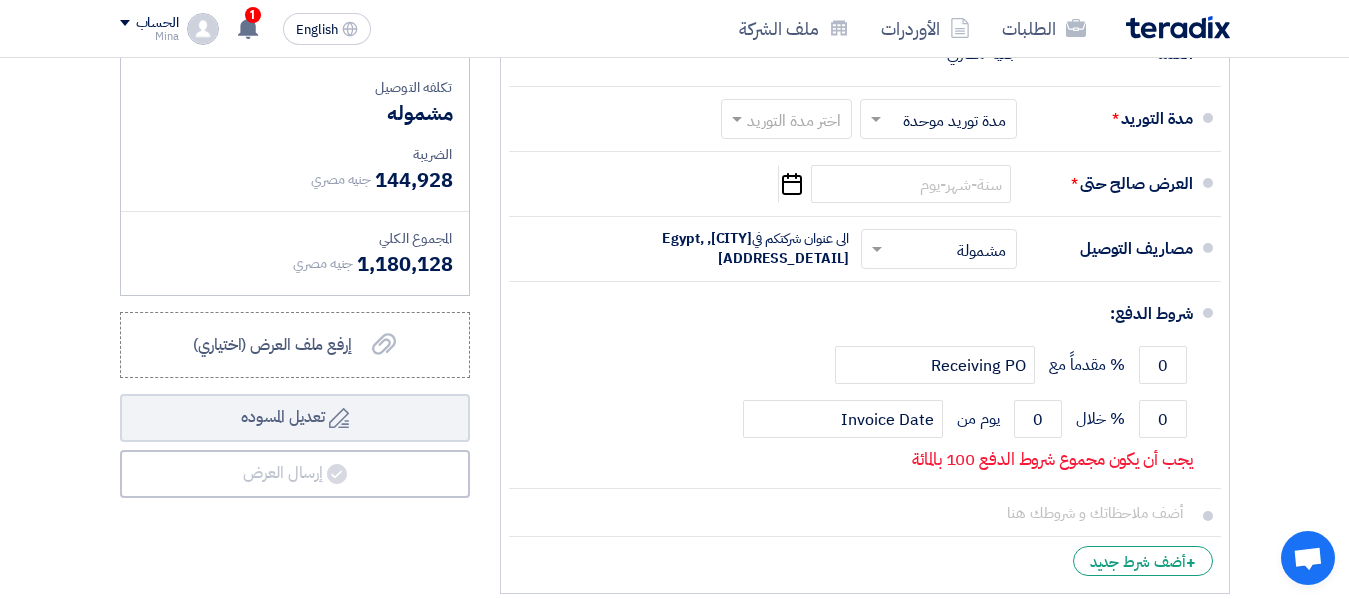 scroll, scrollTop: 700, scrollLeft: 0, axis: vertical 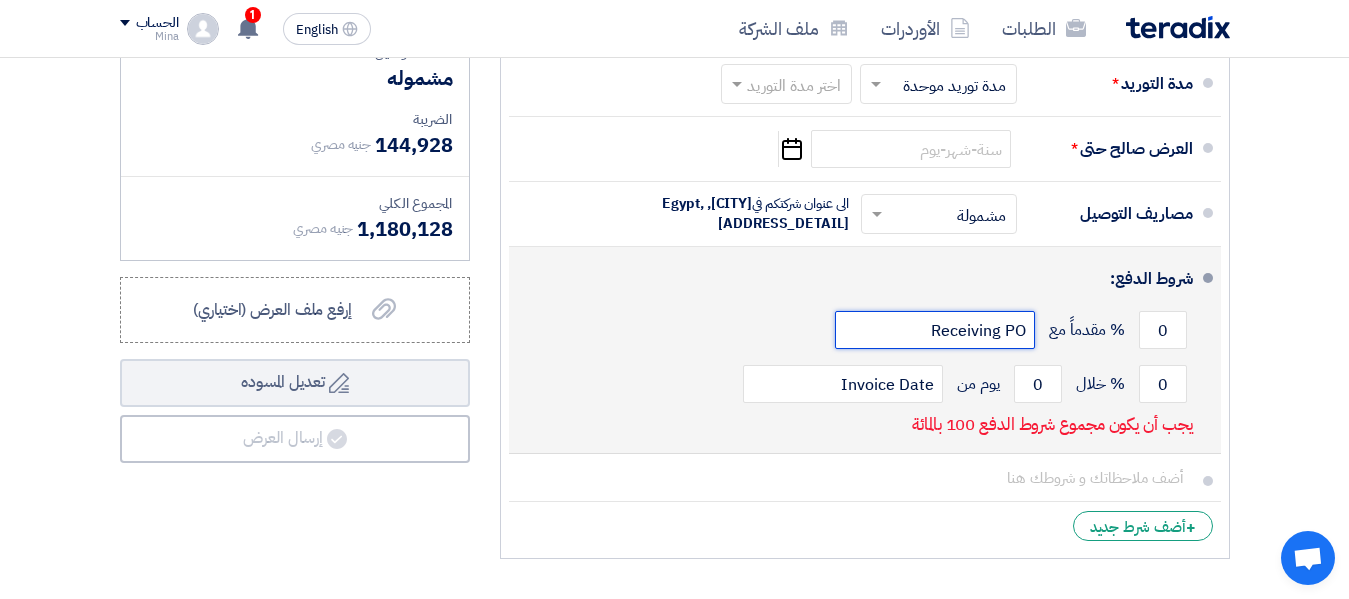 click on "Receiving PO" 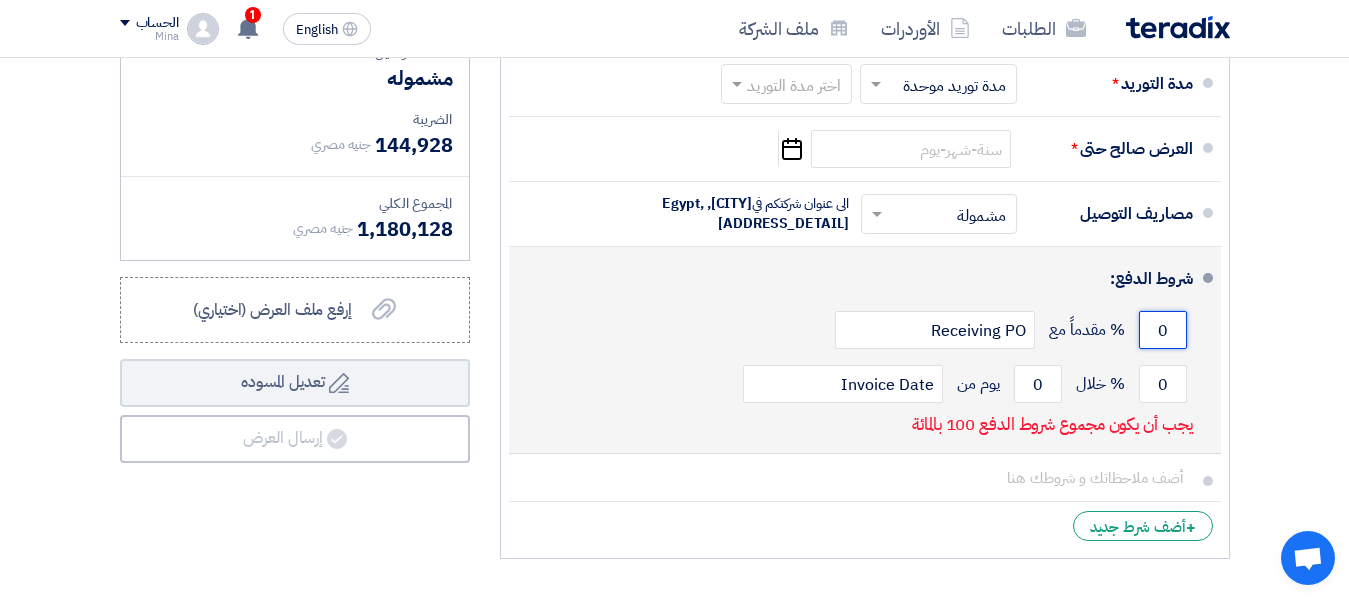click on "0" 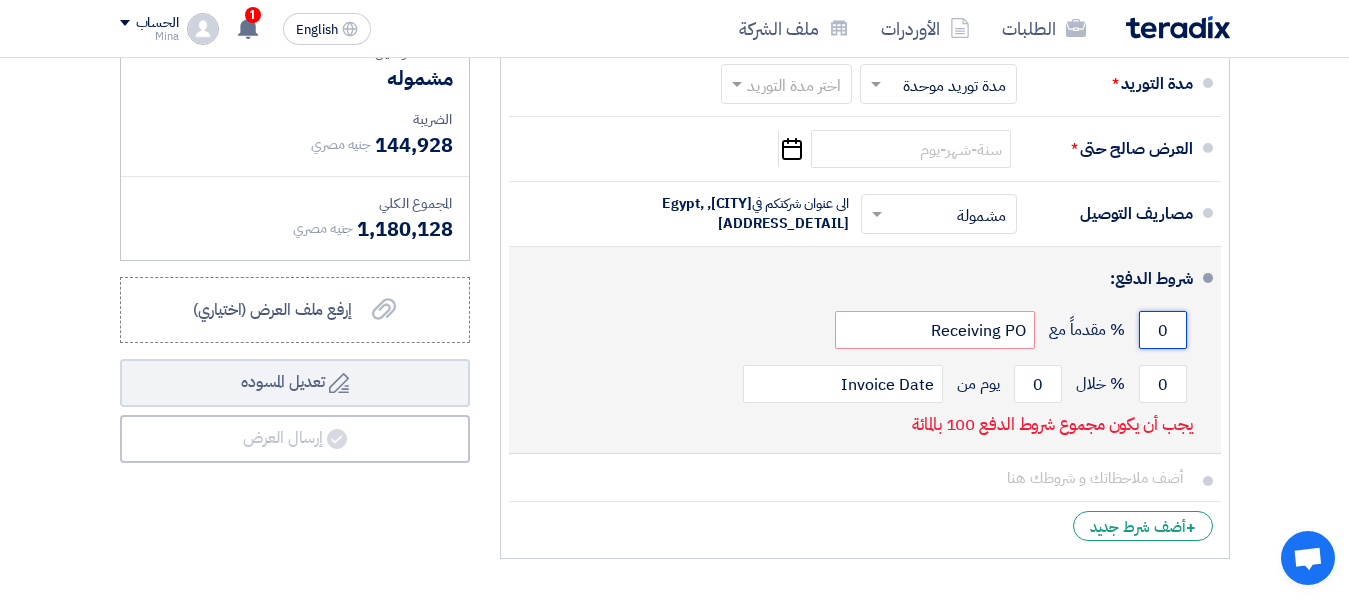 click on "0" 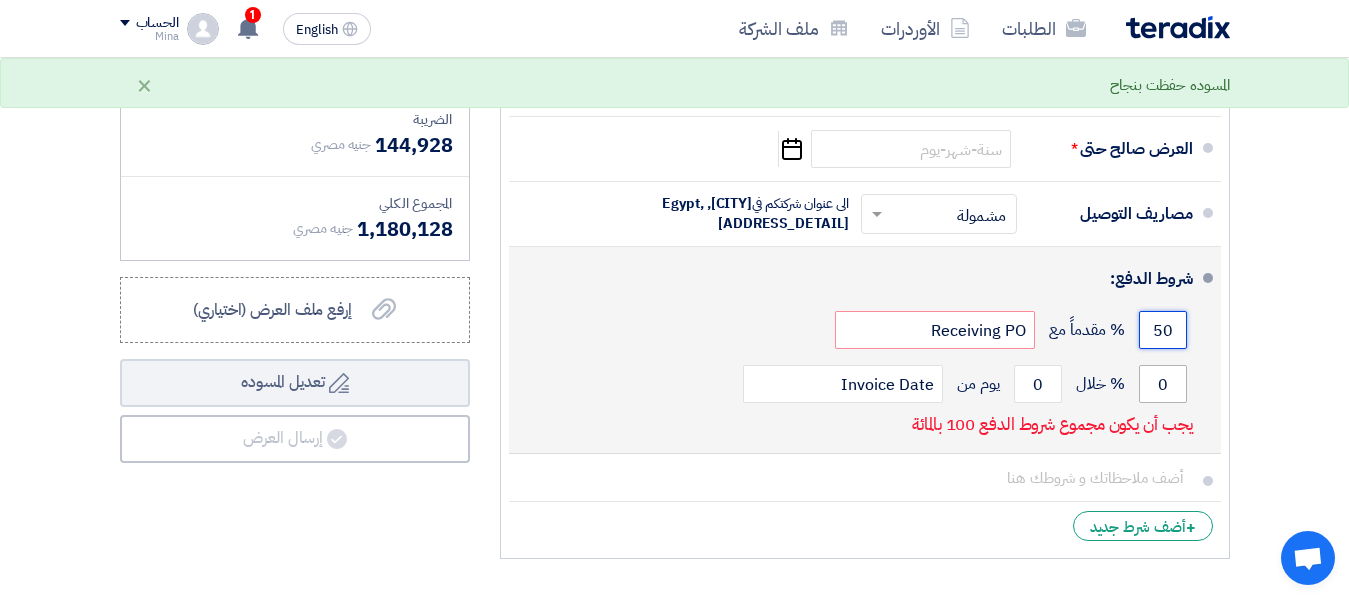 type on "50" 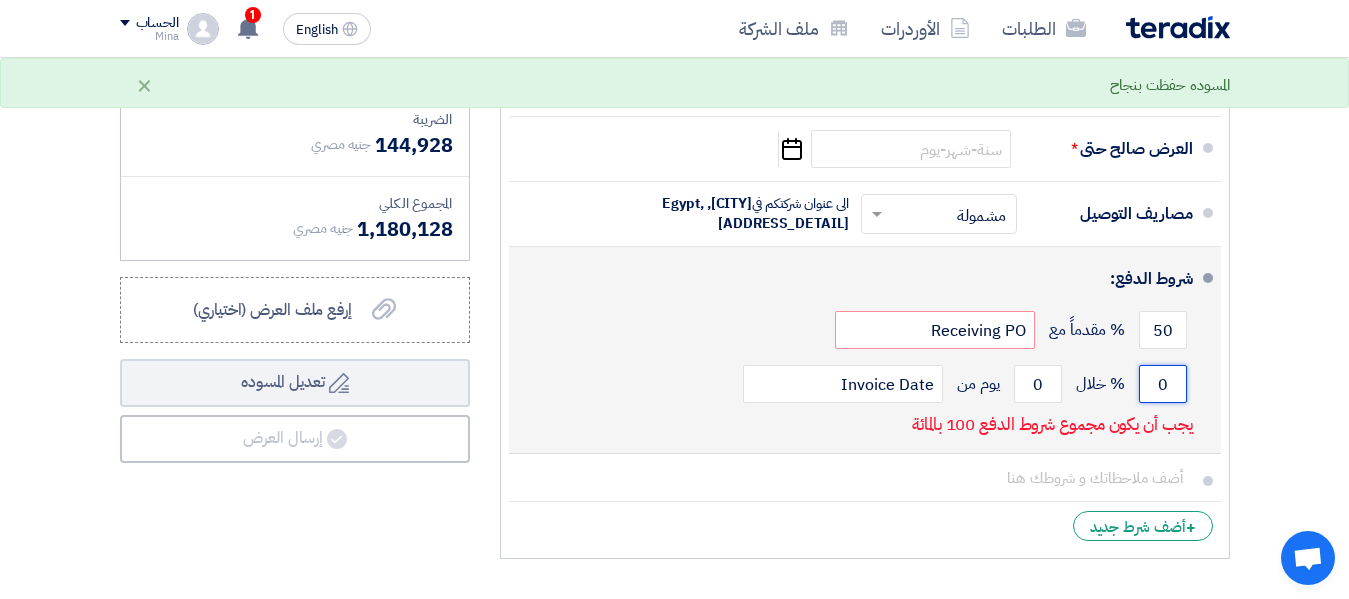 click on "0" 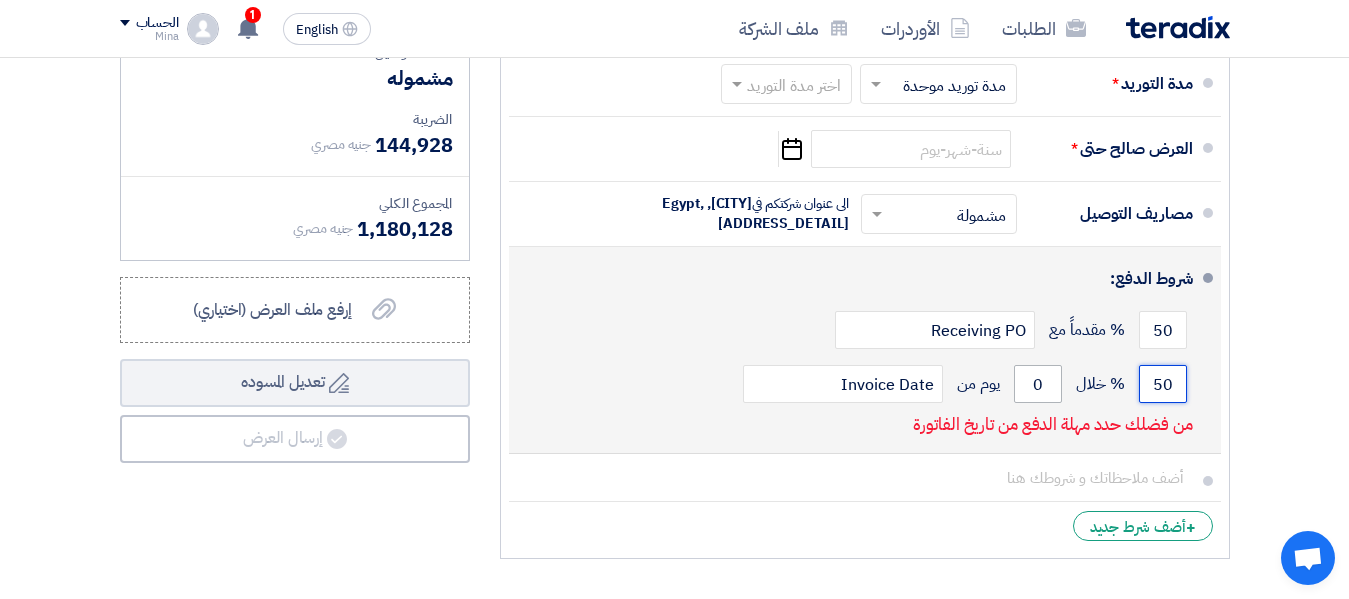 type on "50" 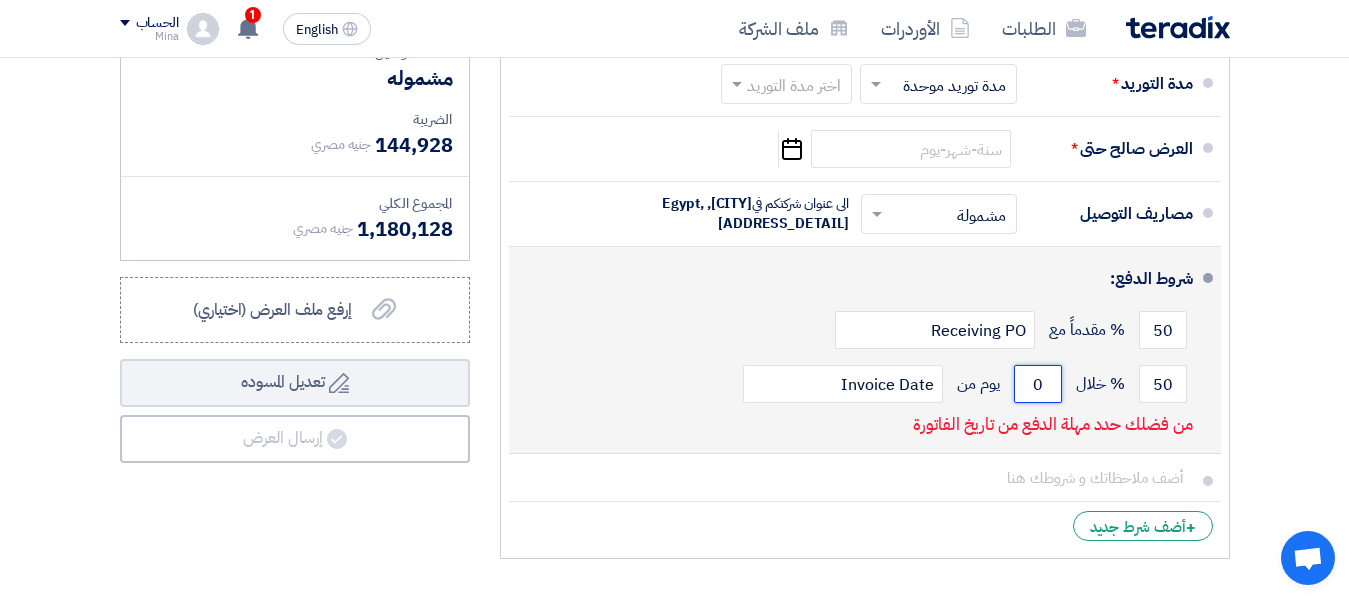 click on "0" 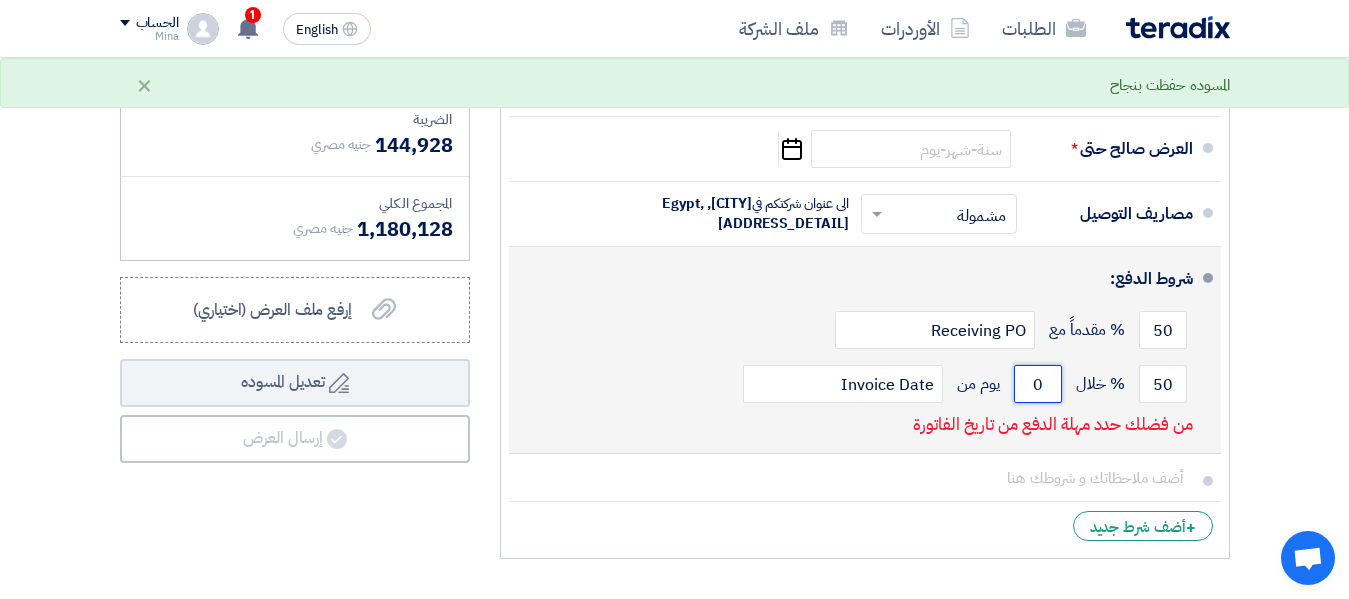 click on "0" 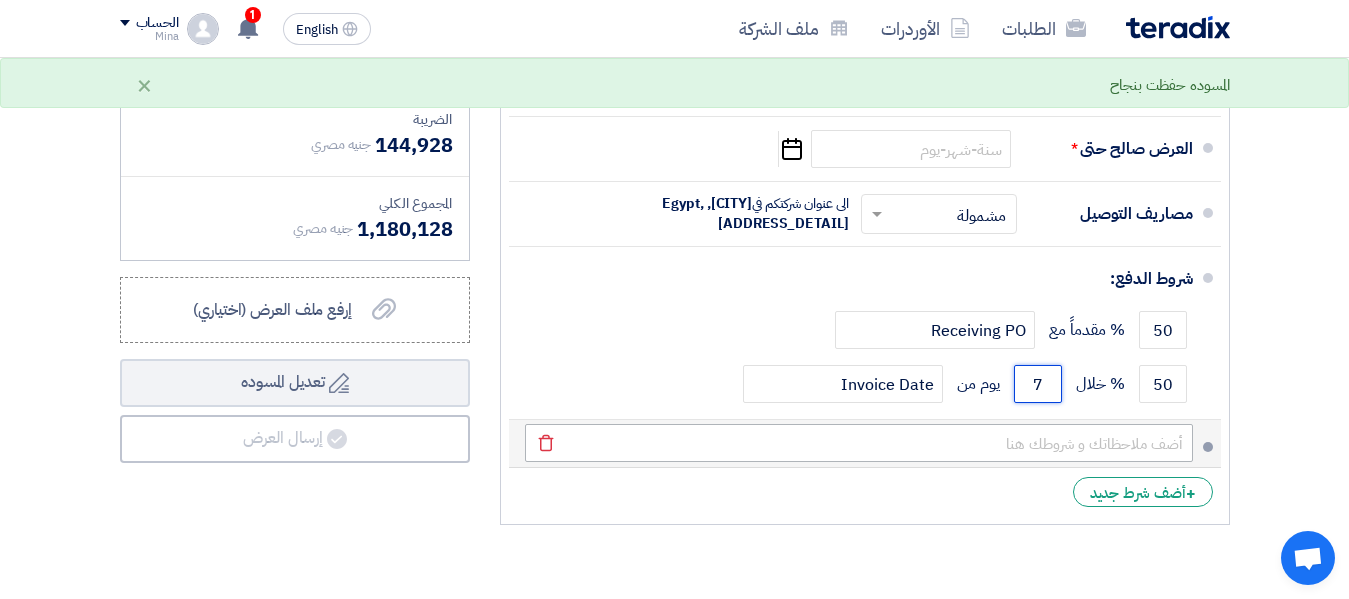 scroll, scrollTop: 600, scrollLeft: 0, axis: vertical 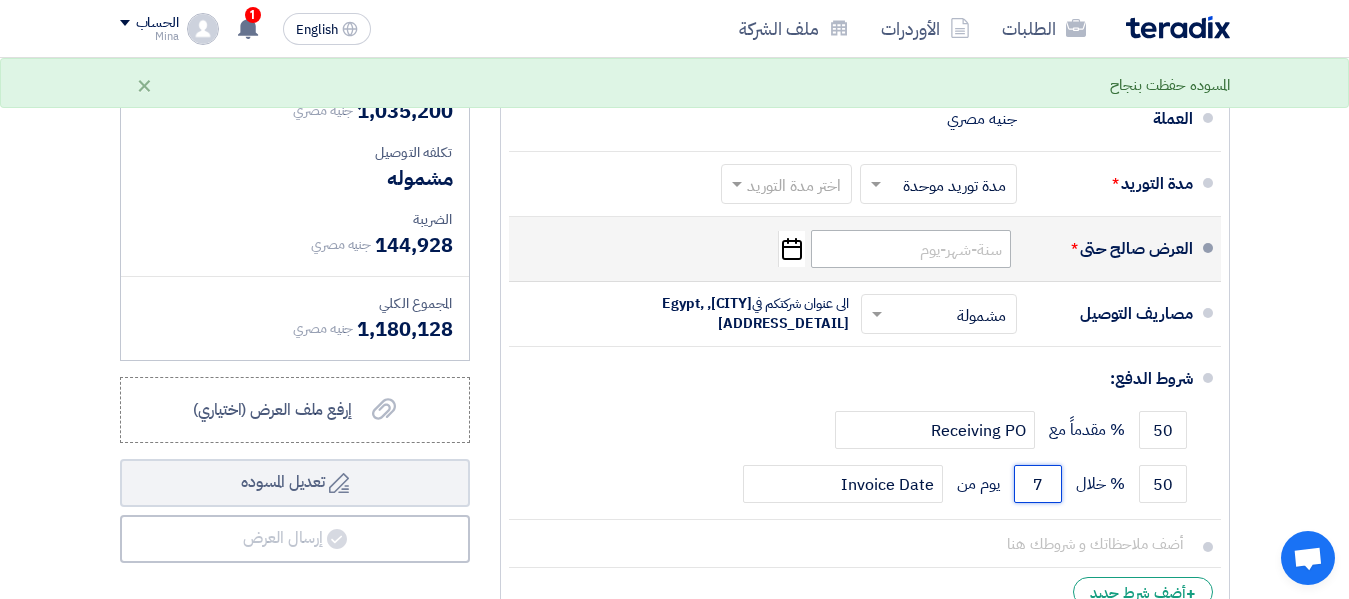 type on "7" 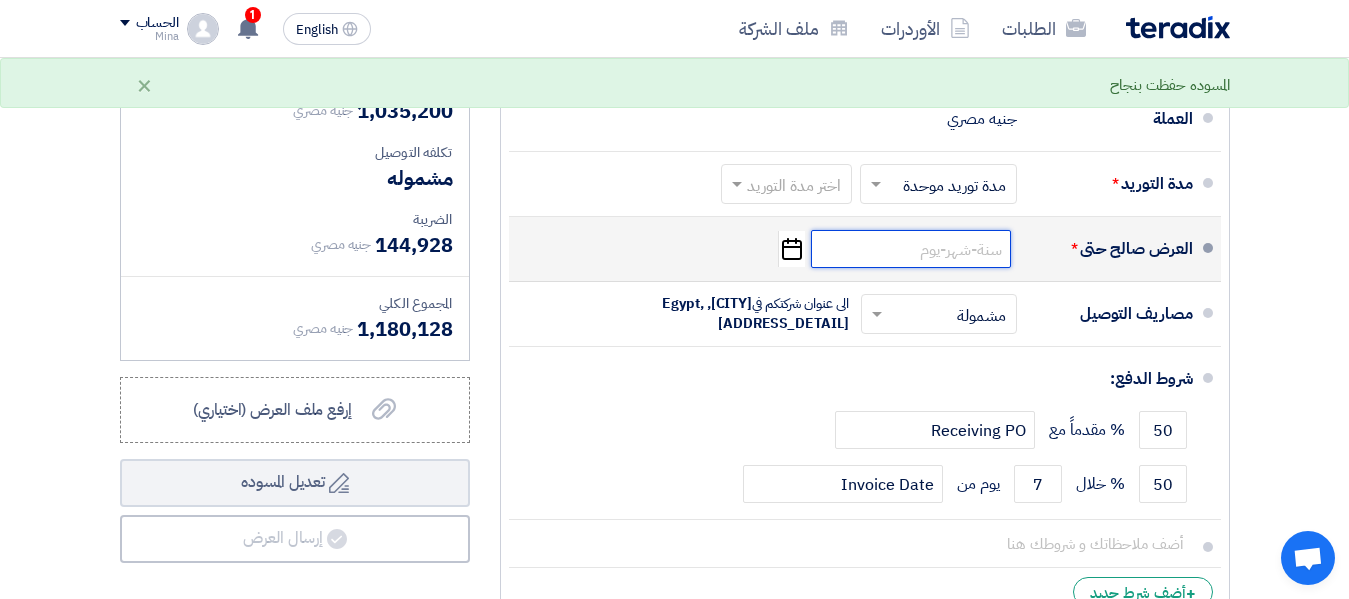 click 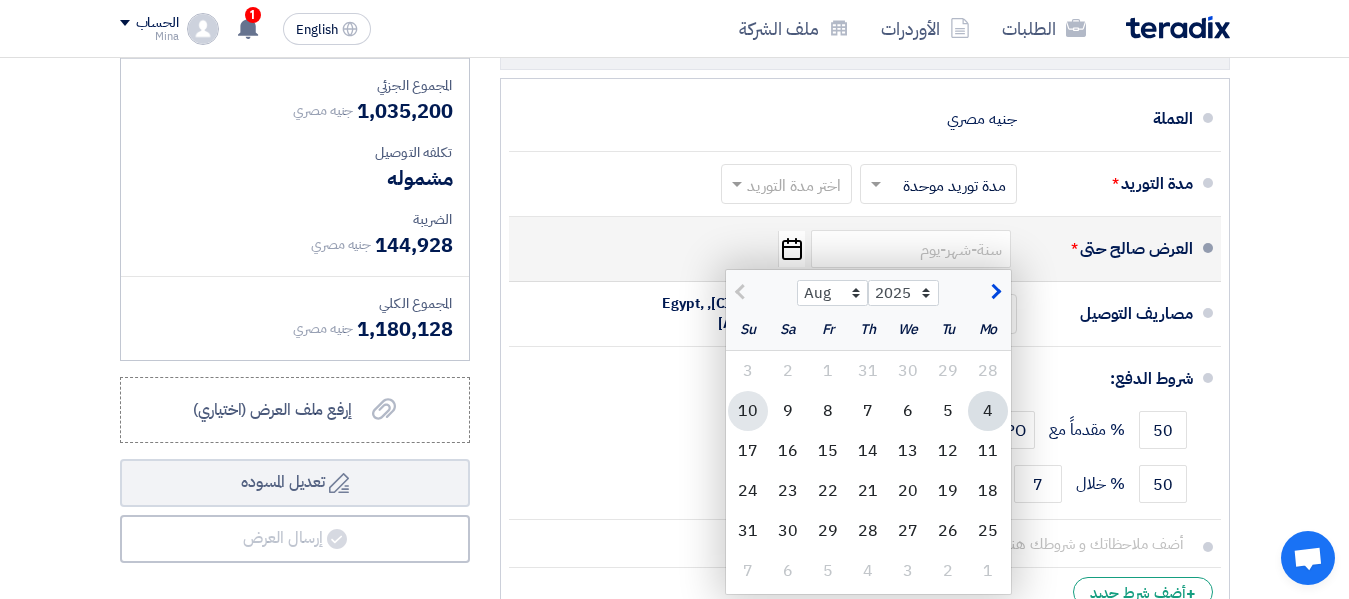 click on "10" 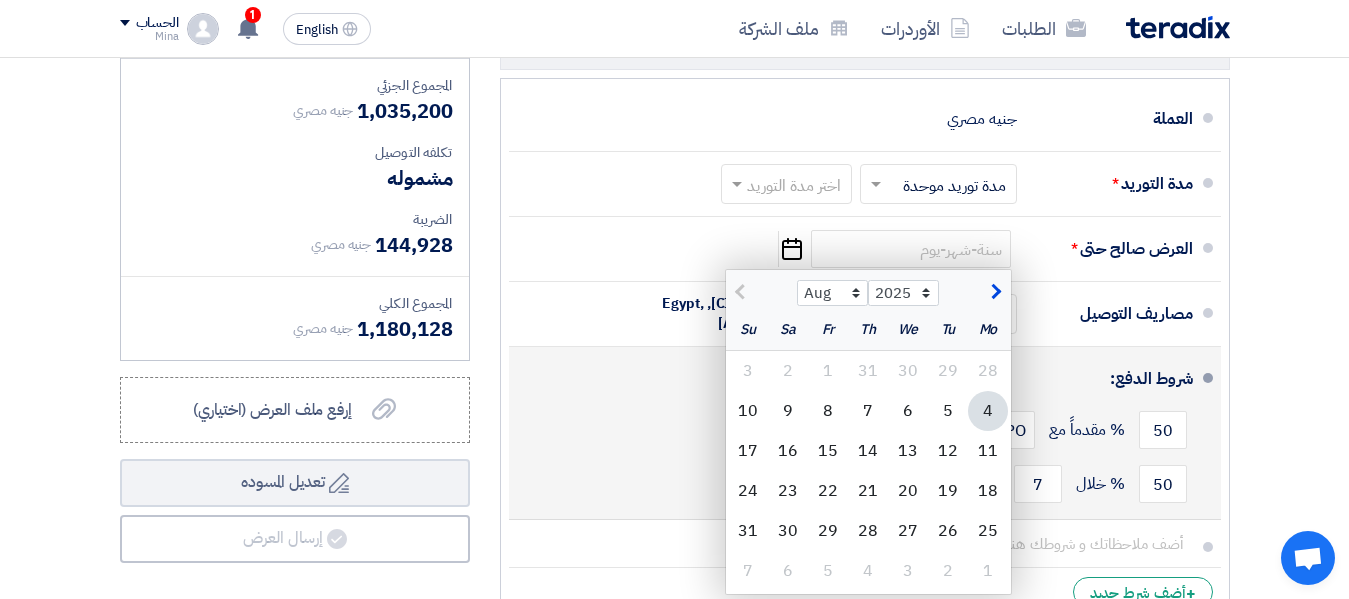type on "8/10/2025" 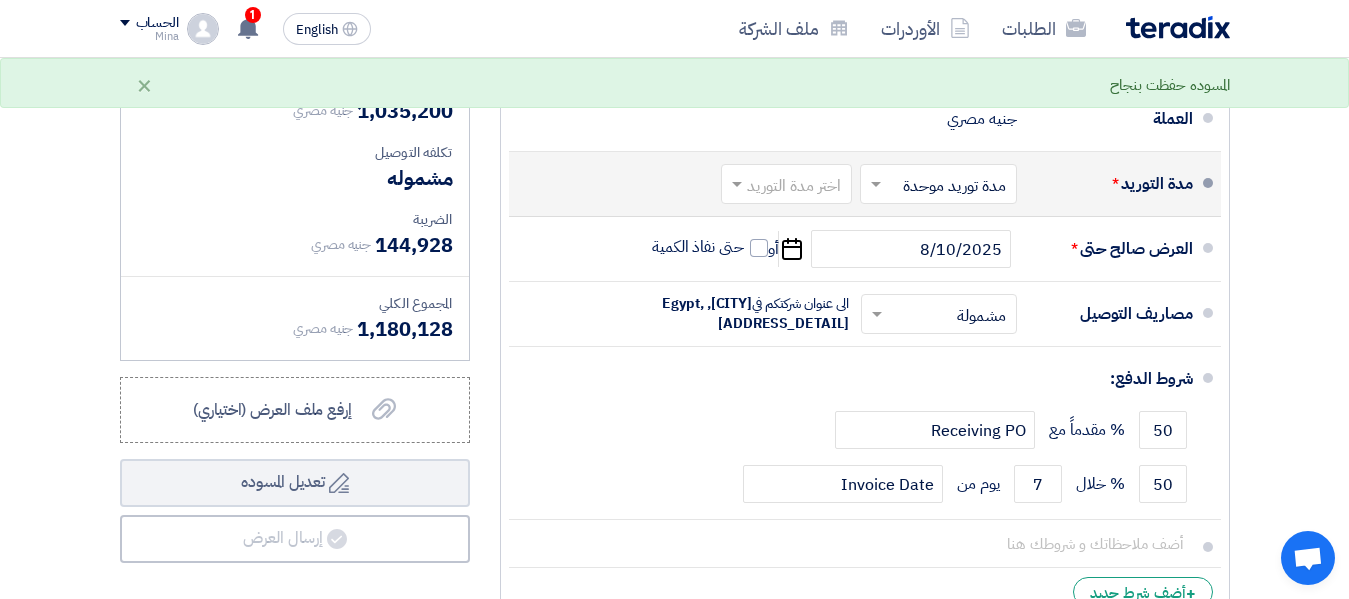 click 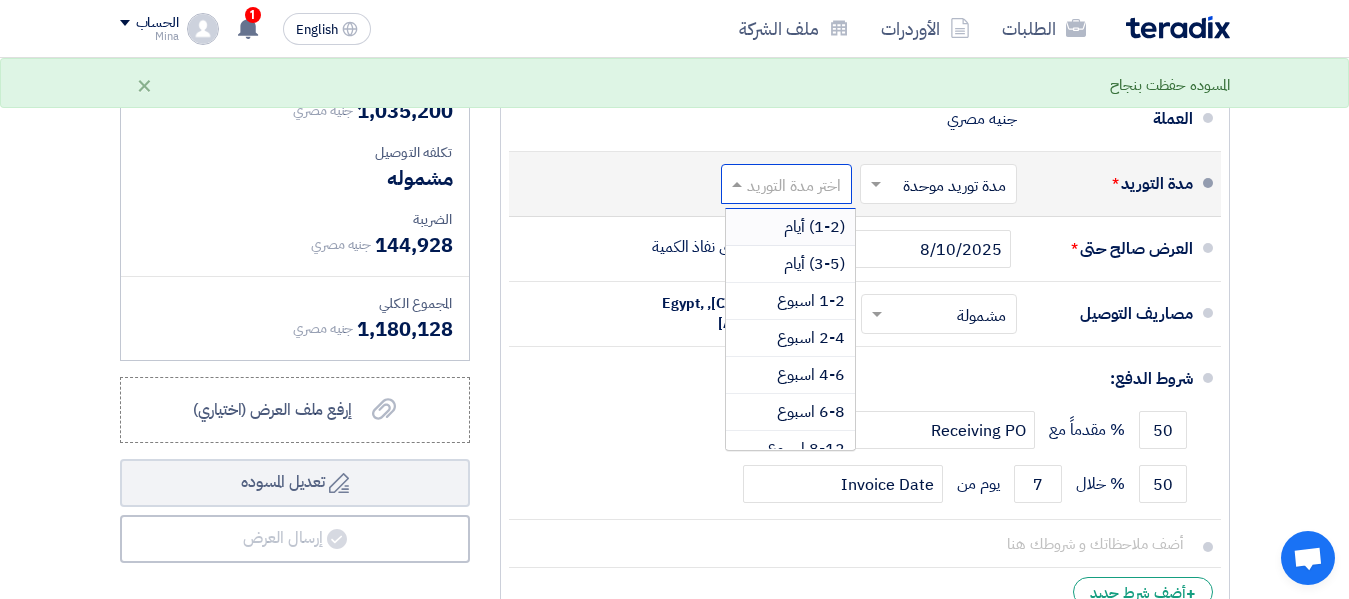 click 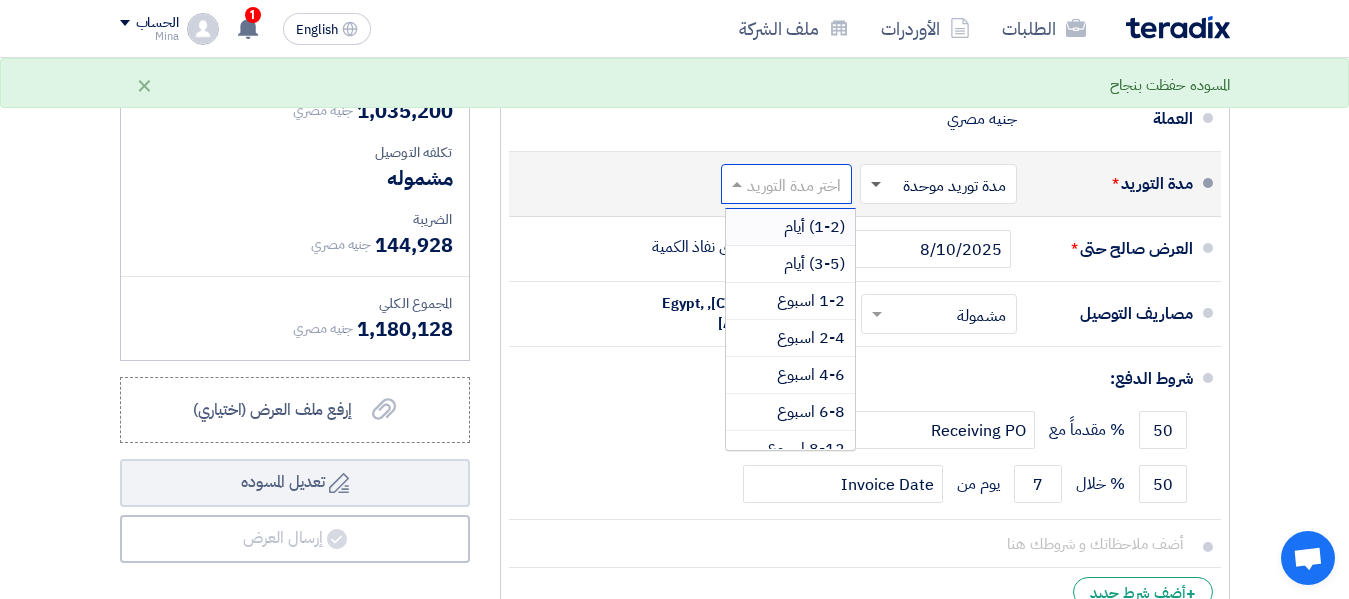 click 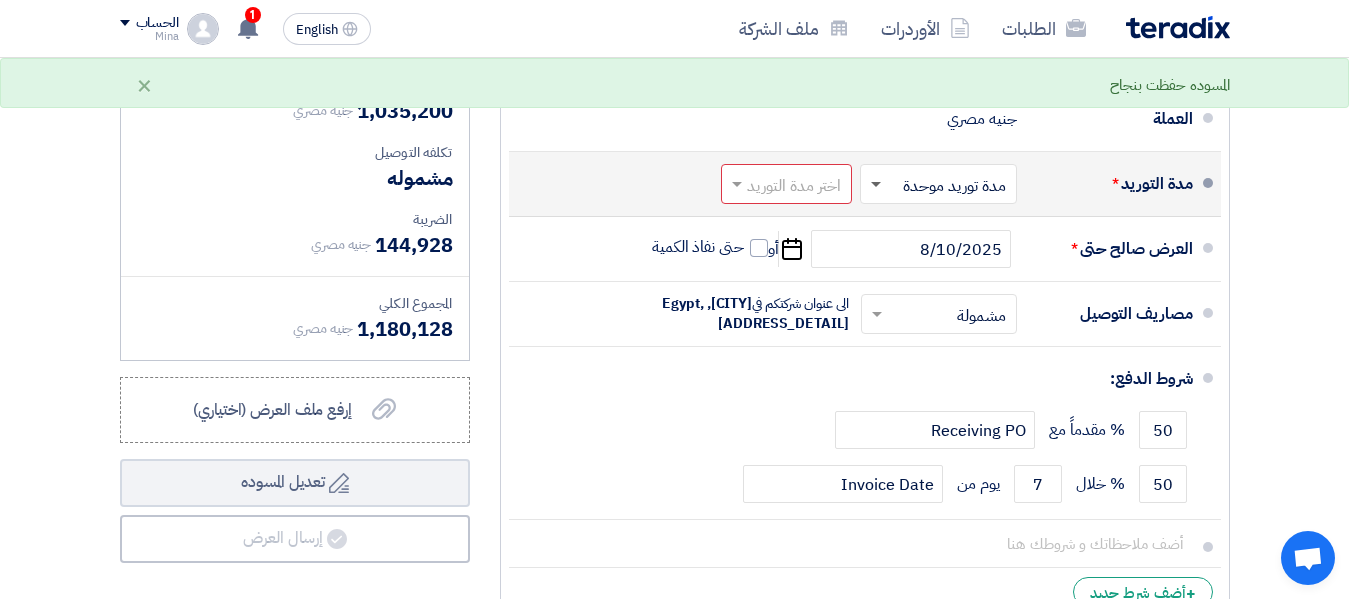 click 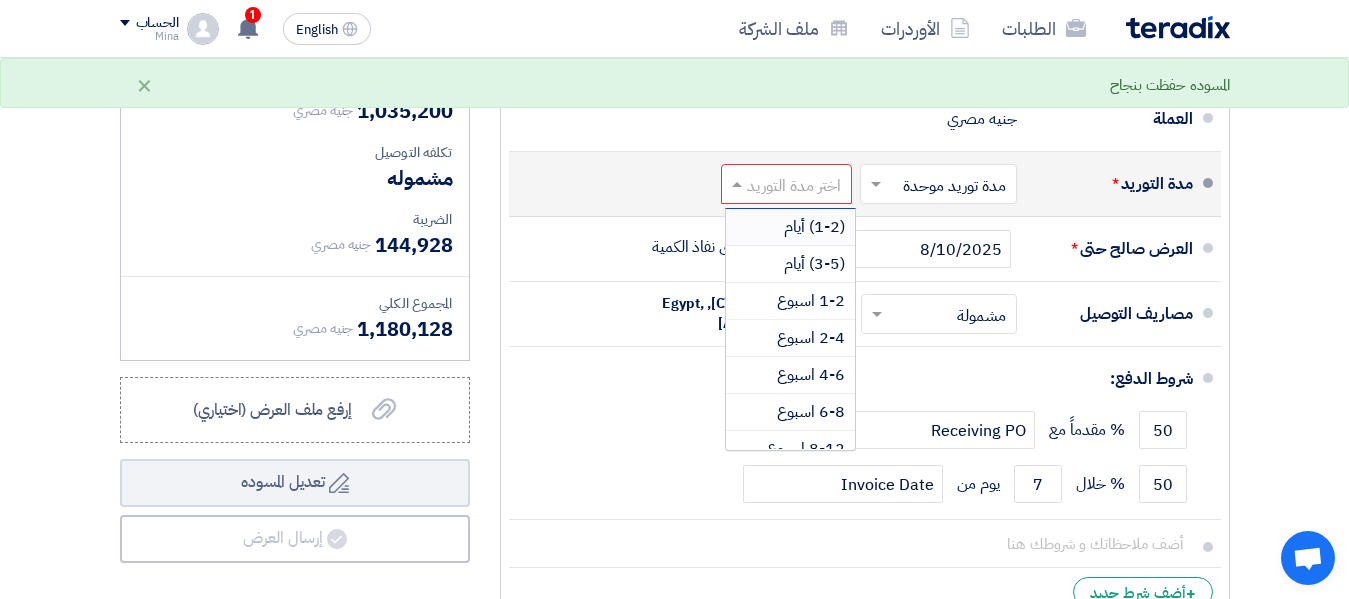 click 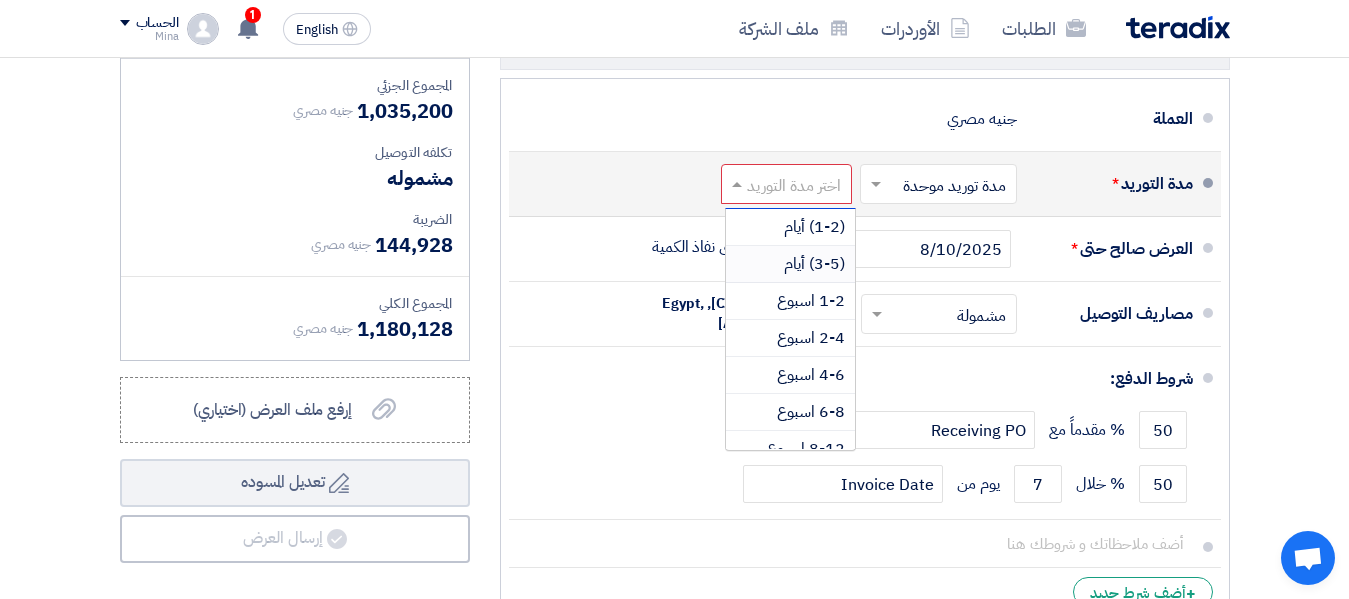 click on "(3-5) أيام" at bounding box center [814, 264] 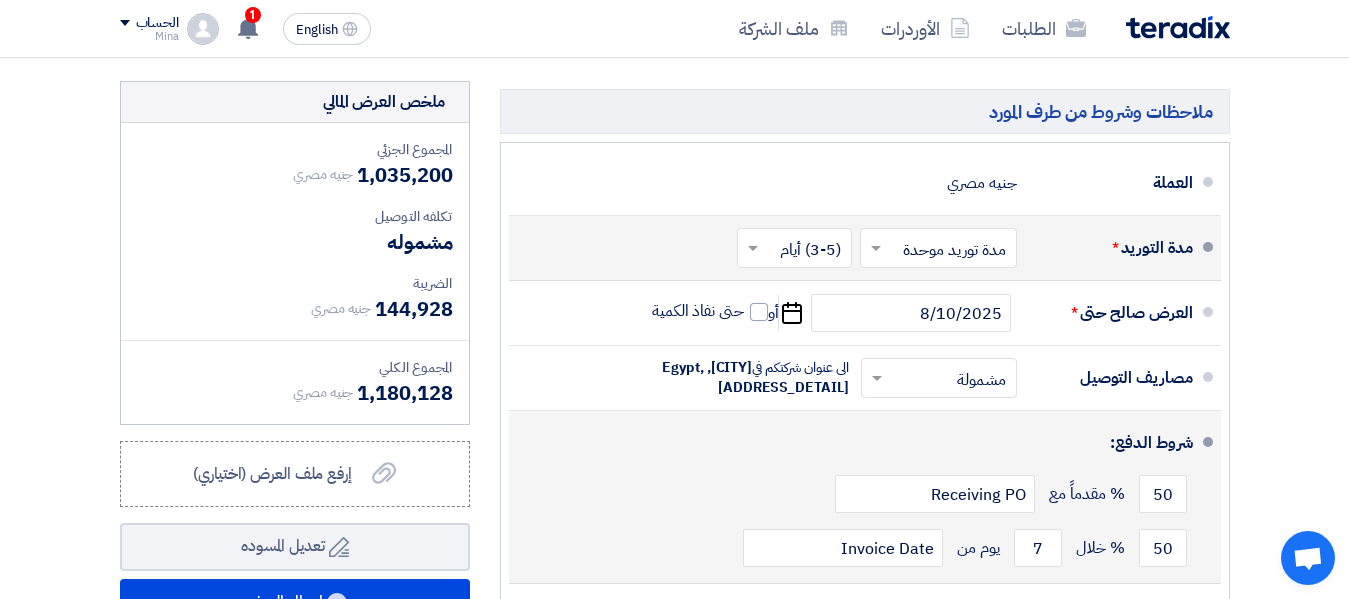 scroll, scrollTop: 500, scrollLeft: 0, axis: vertical 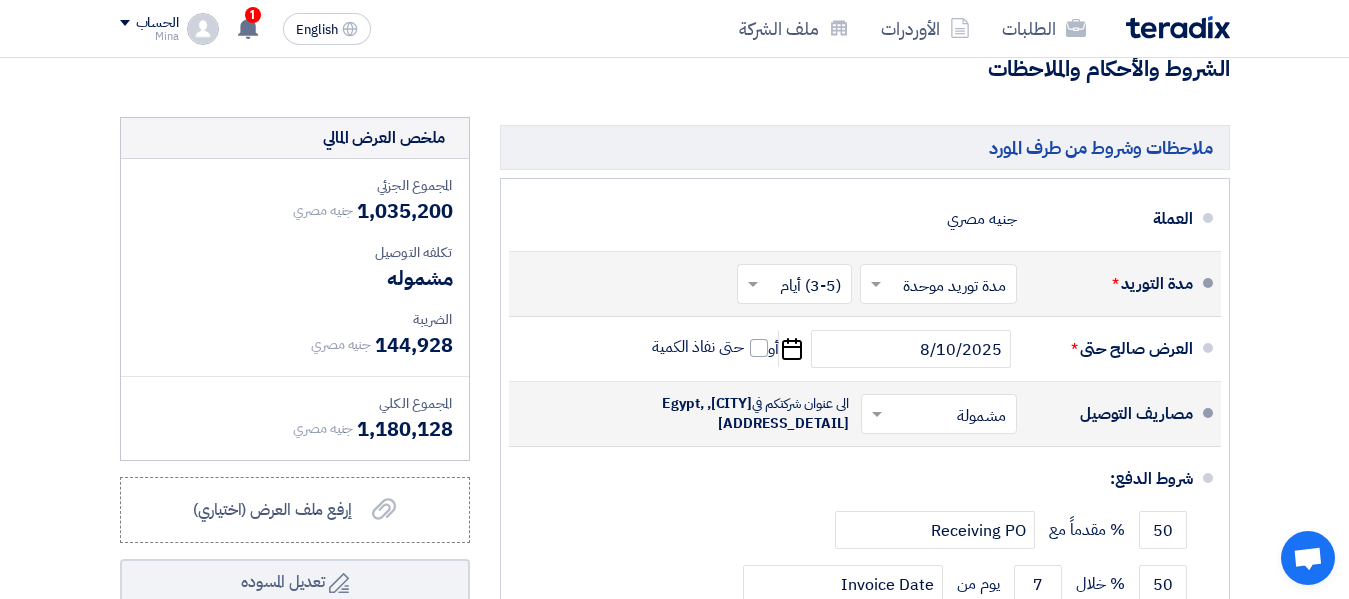 click 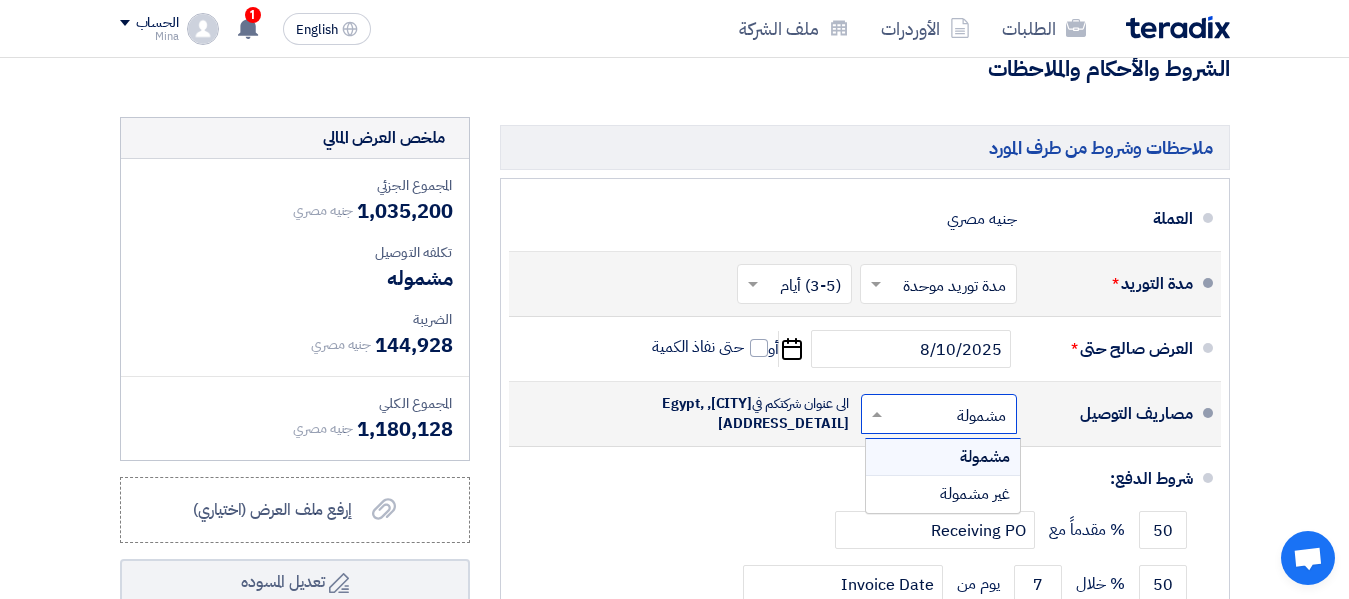 click 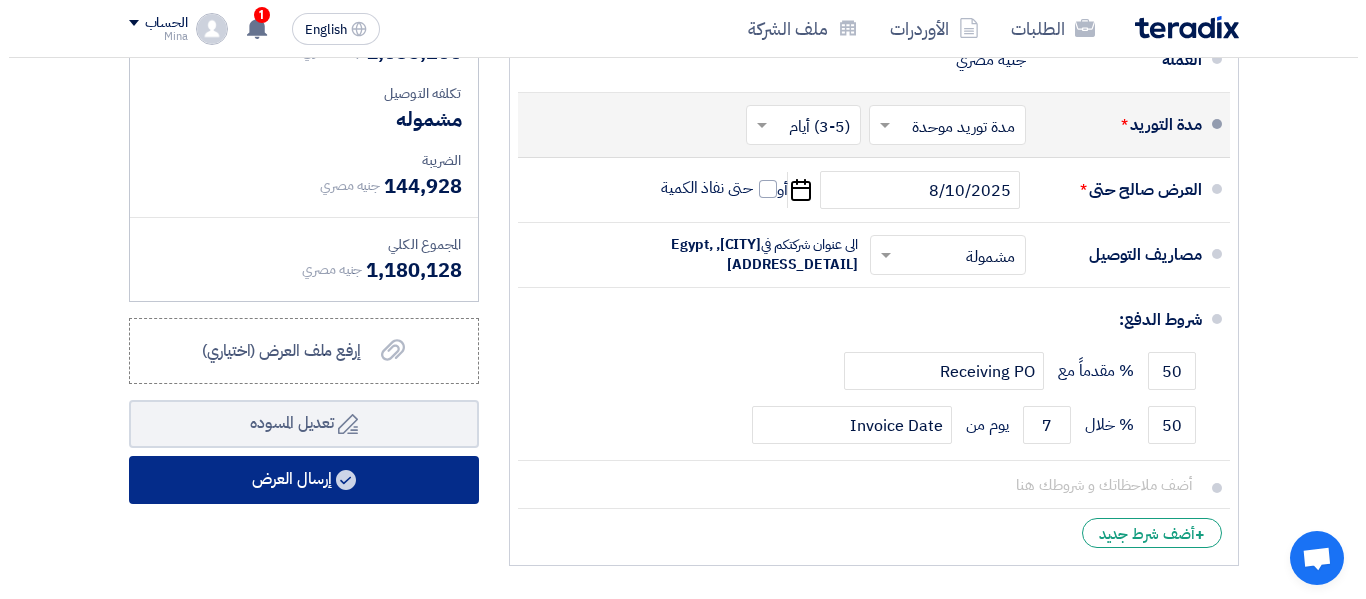scroll, scrollTop: 695, scrollLeft: 0, axis: vertical 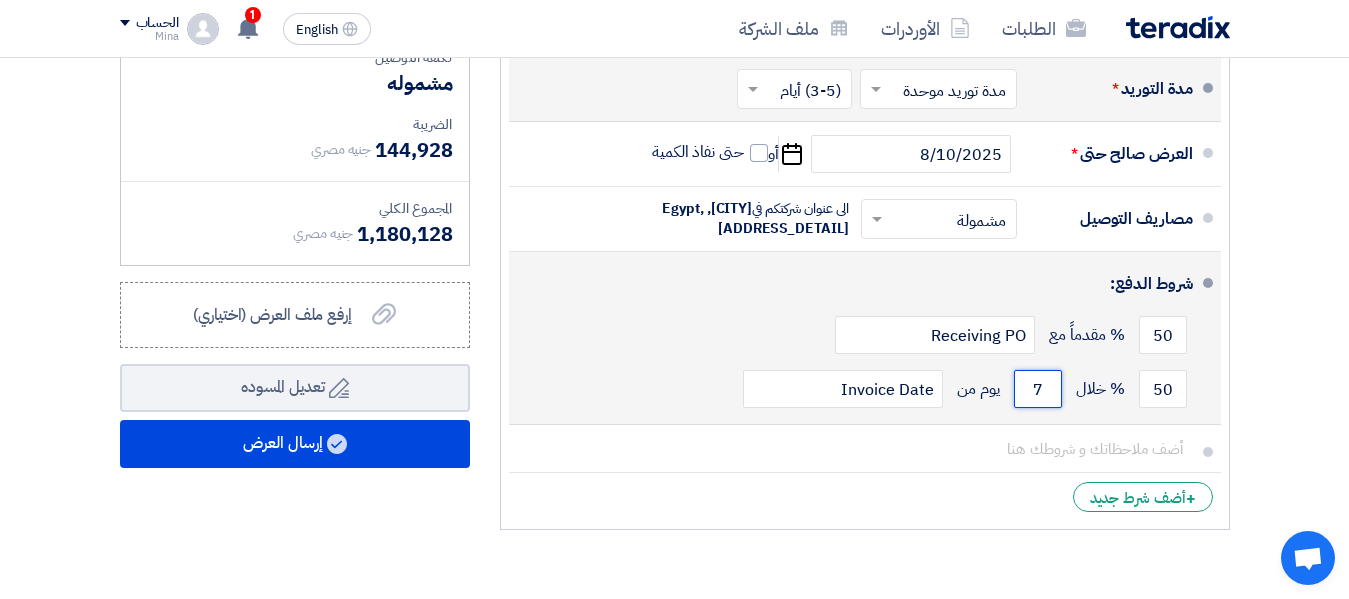 drag, startPoint x: 1031, startPoint y: 420, endPoint x: 1046, endPoint y: 420, distance: 15 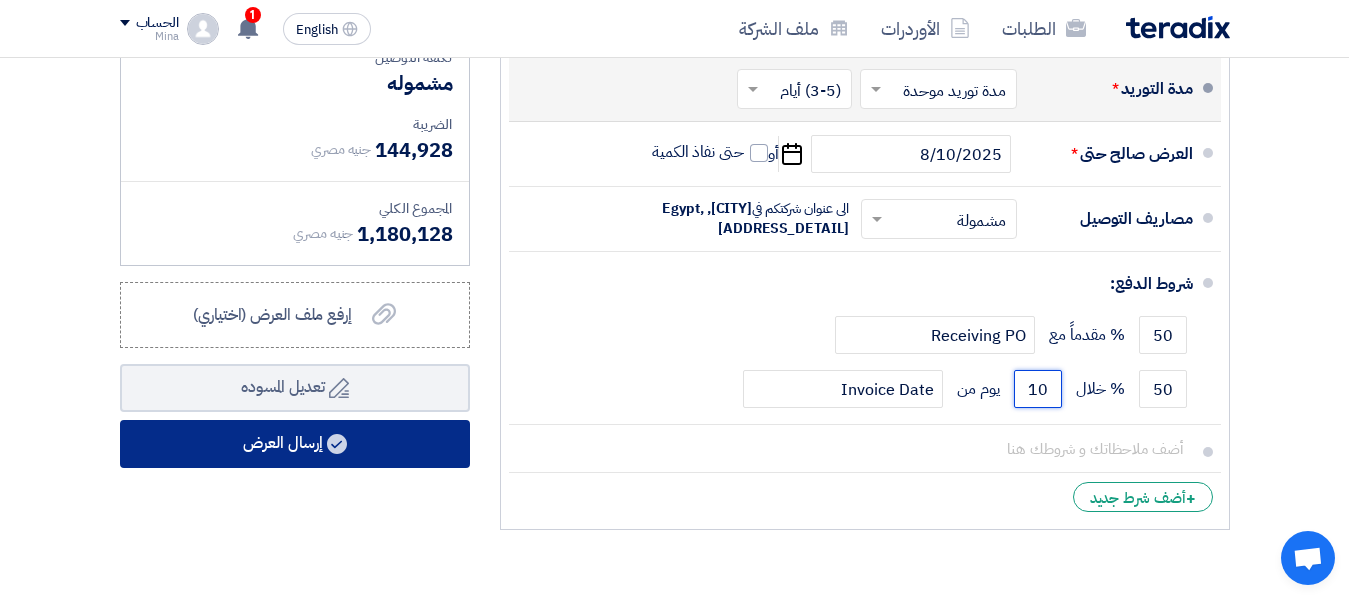 type on "10" 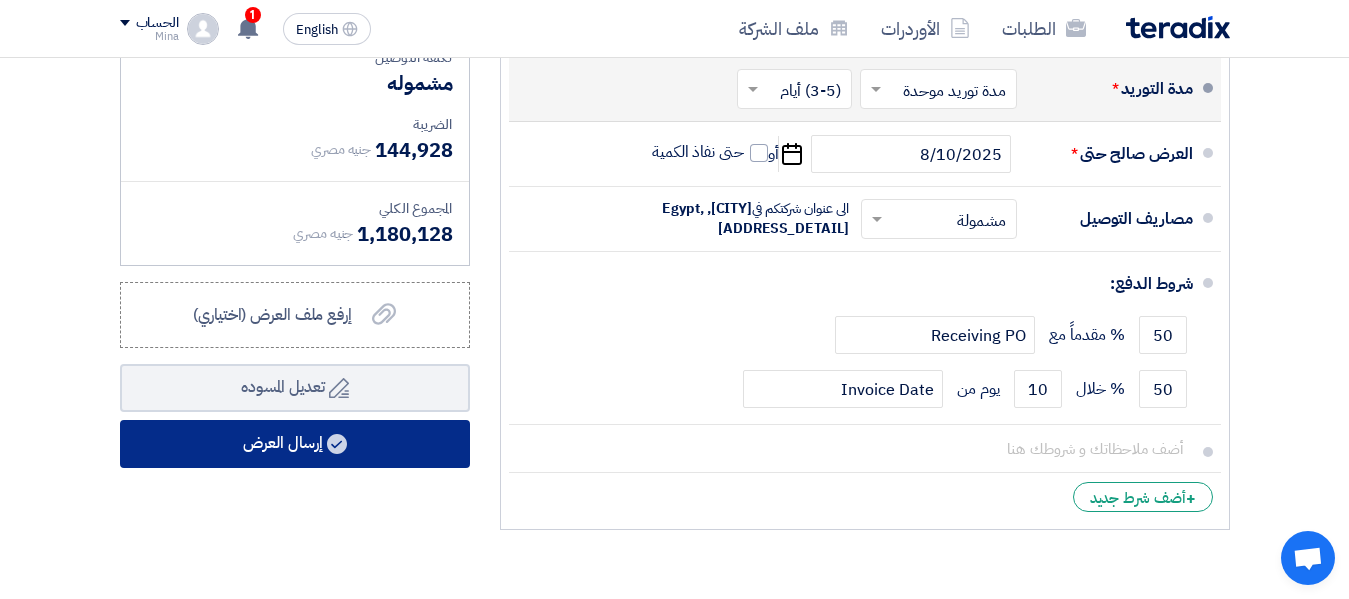 click on "إرسال العرض" 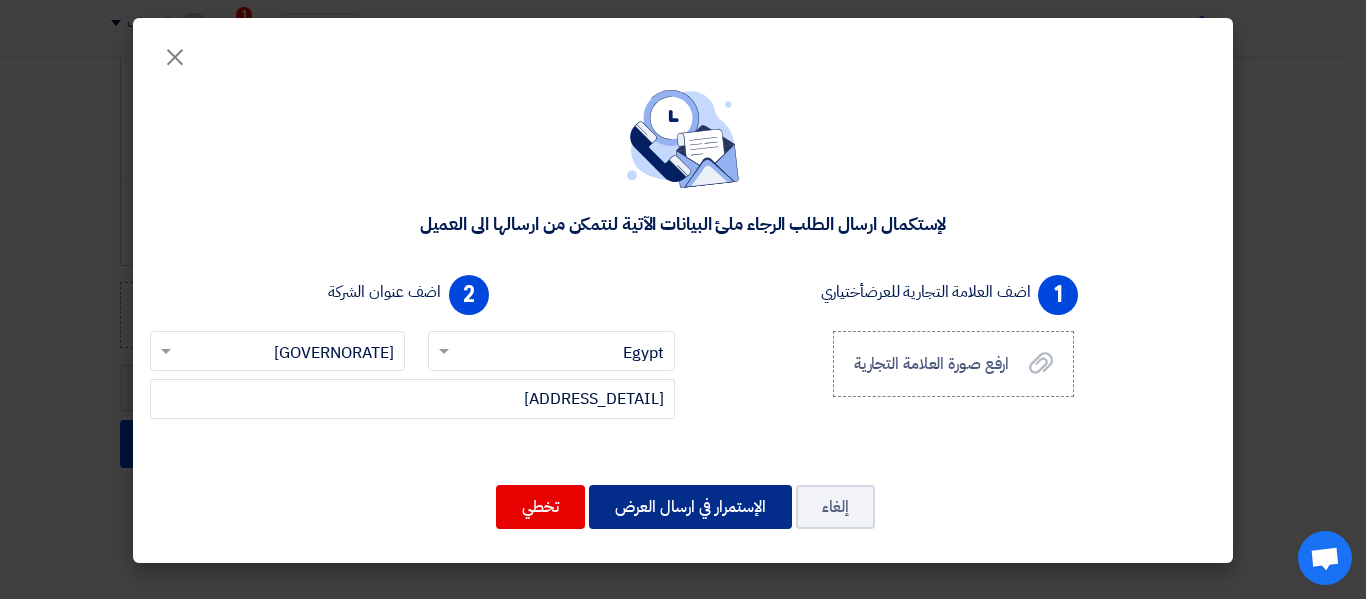 click on "الإستمرار في ارسال العرض" 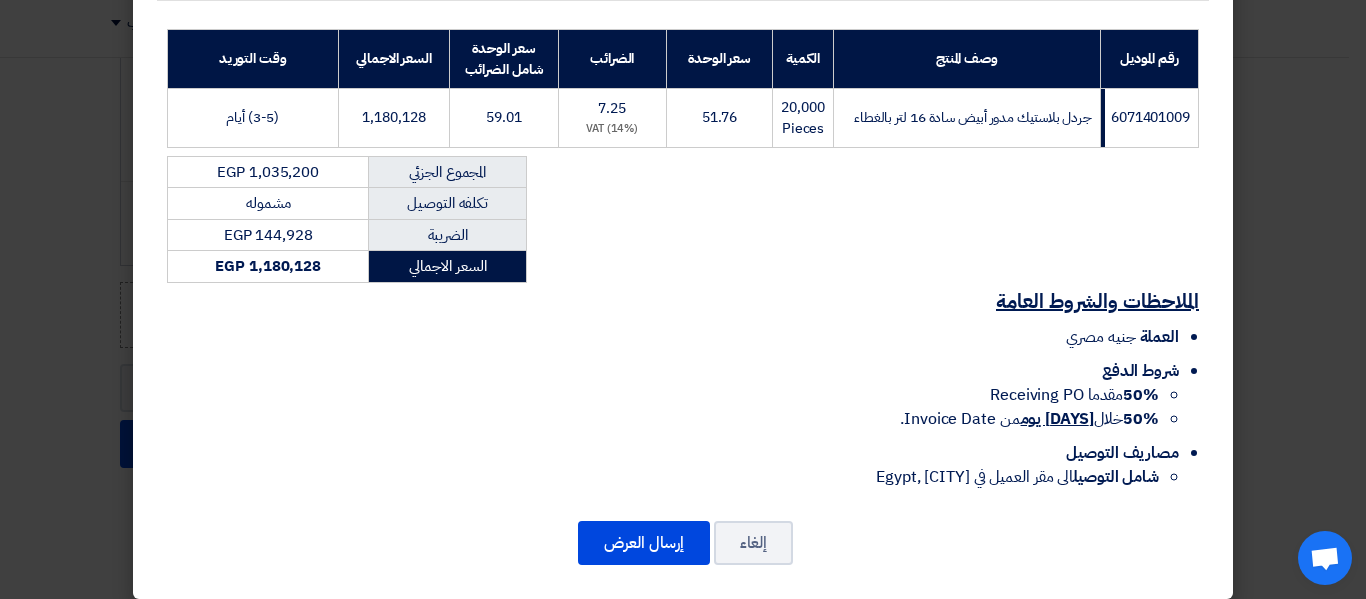 scroll, scrollTop: 309, scrollLeft: 0, axis: vertical 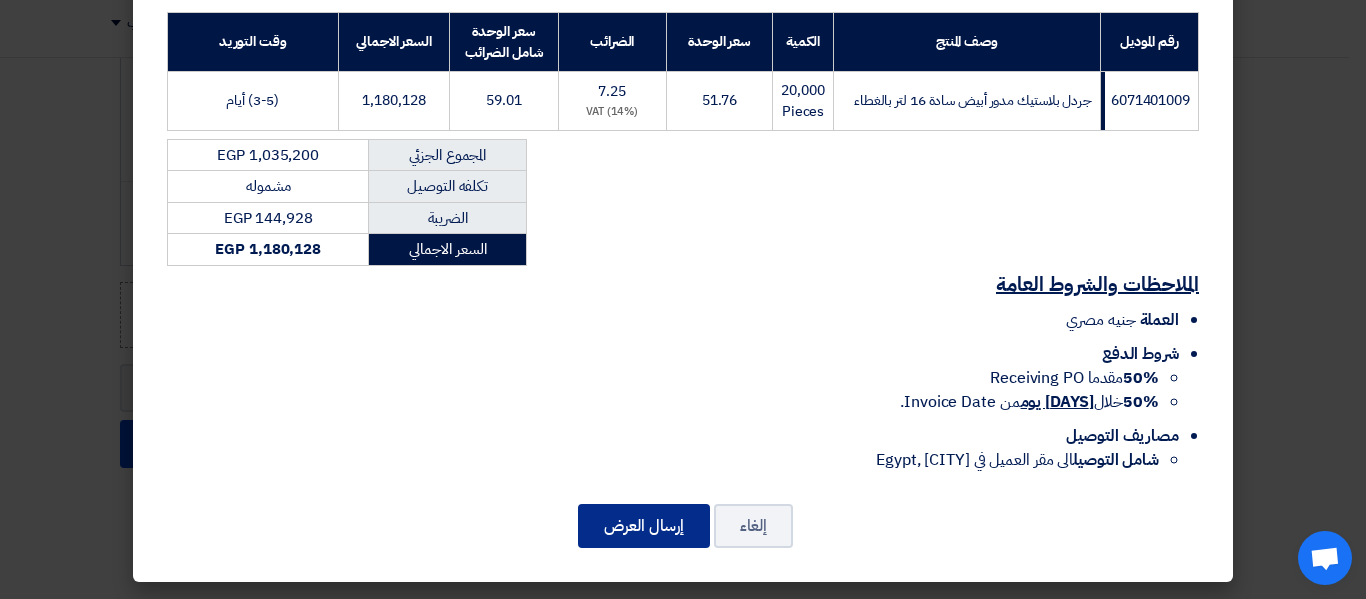 click on "إرسال العرض" 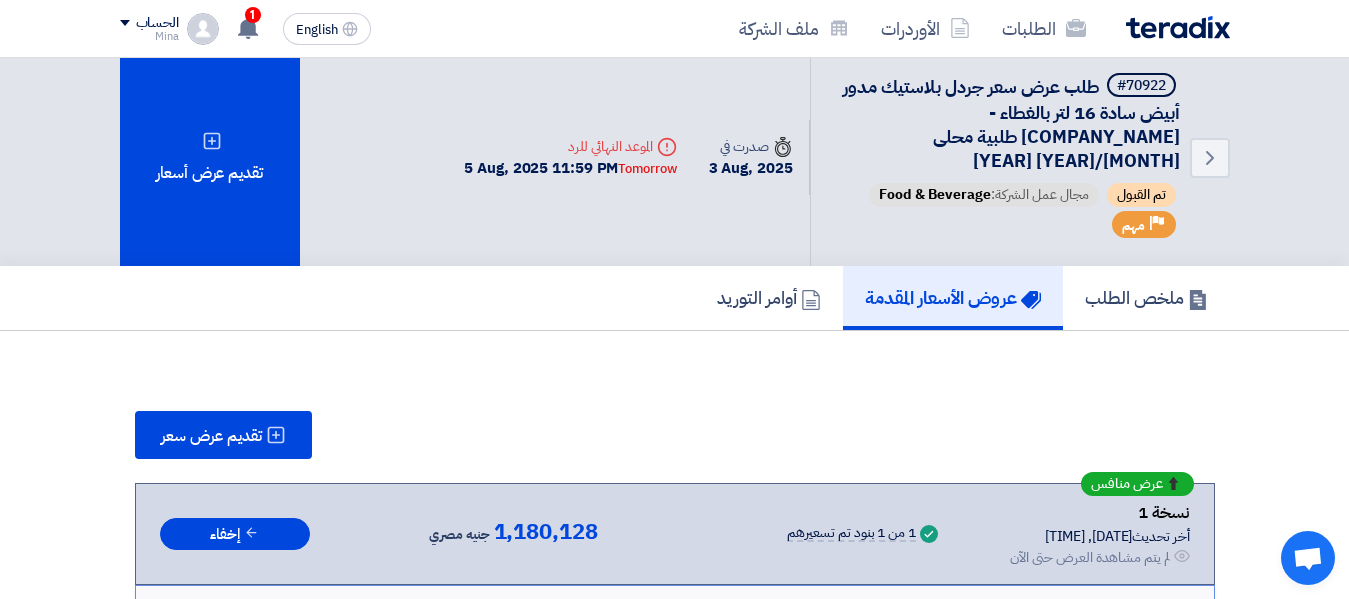 scroll, scrollTop: 0, scrollLeft: 0, axis: both 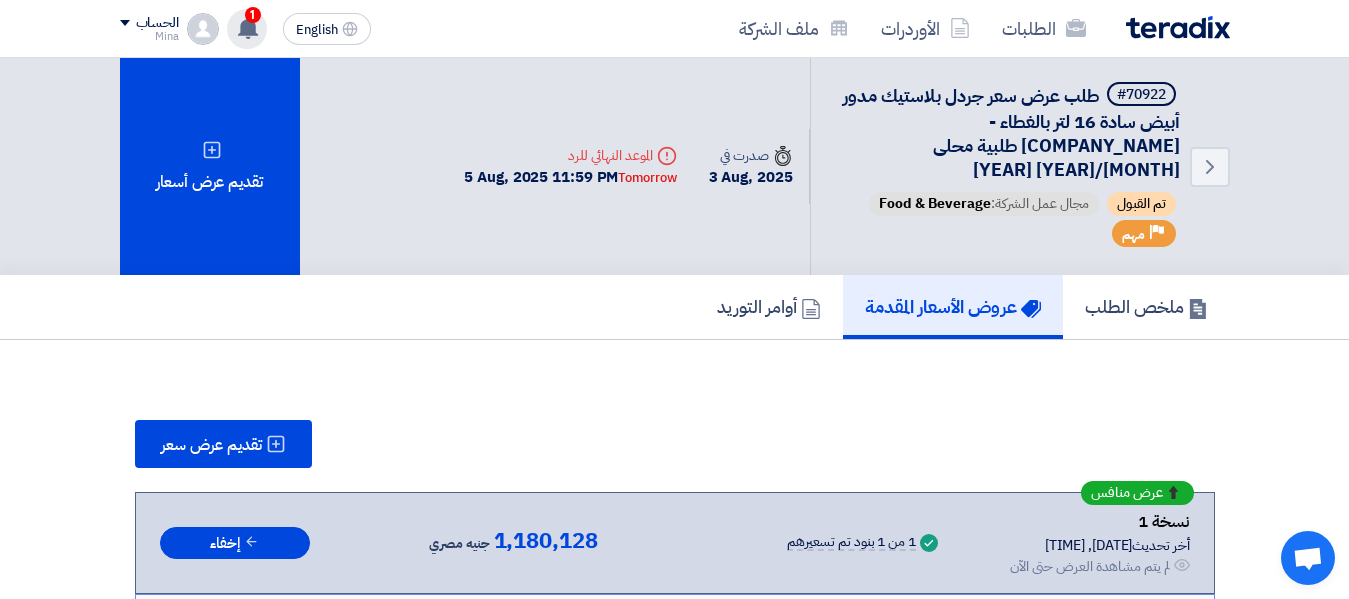 click on "1" 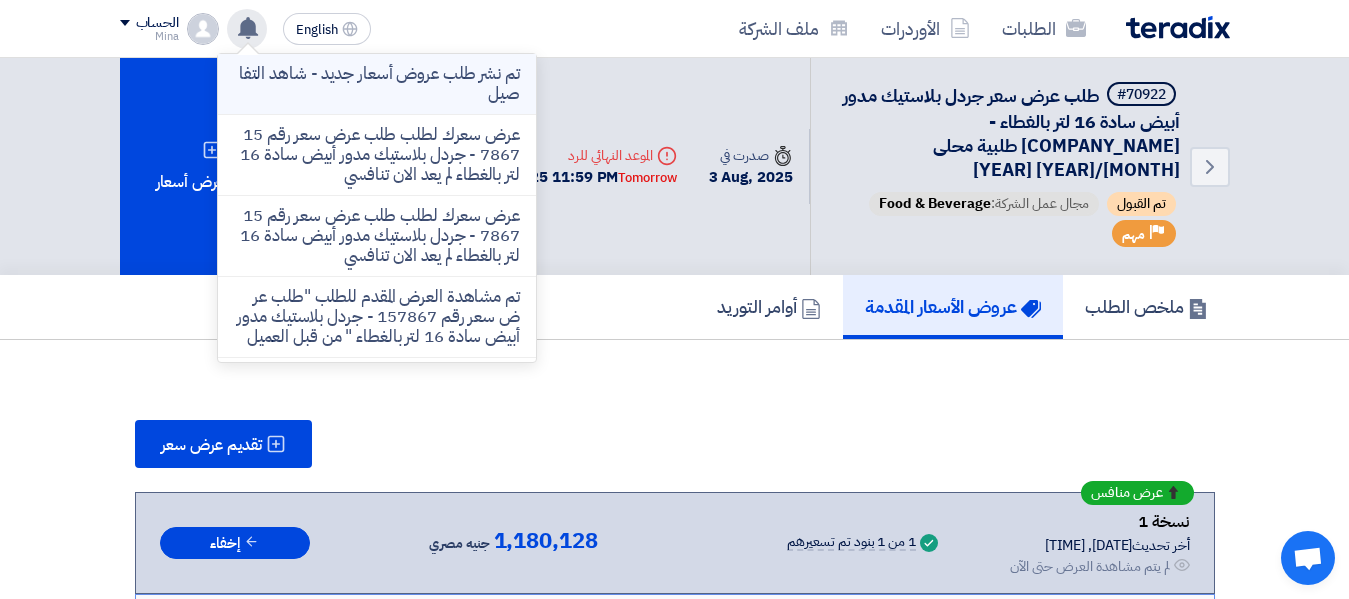 click on "تم نشر طلب عروض أسعار جديد - شاهد التفاصيل" 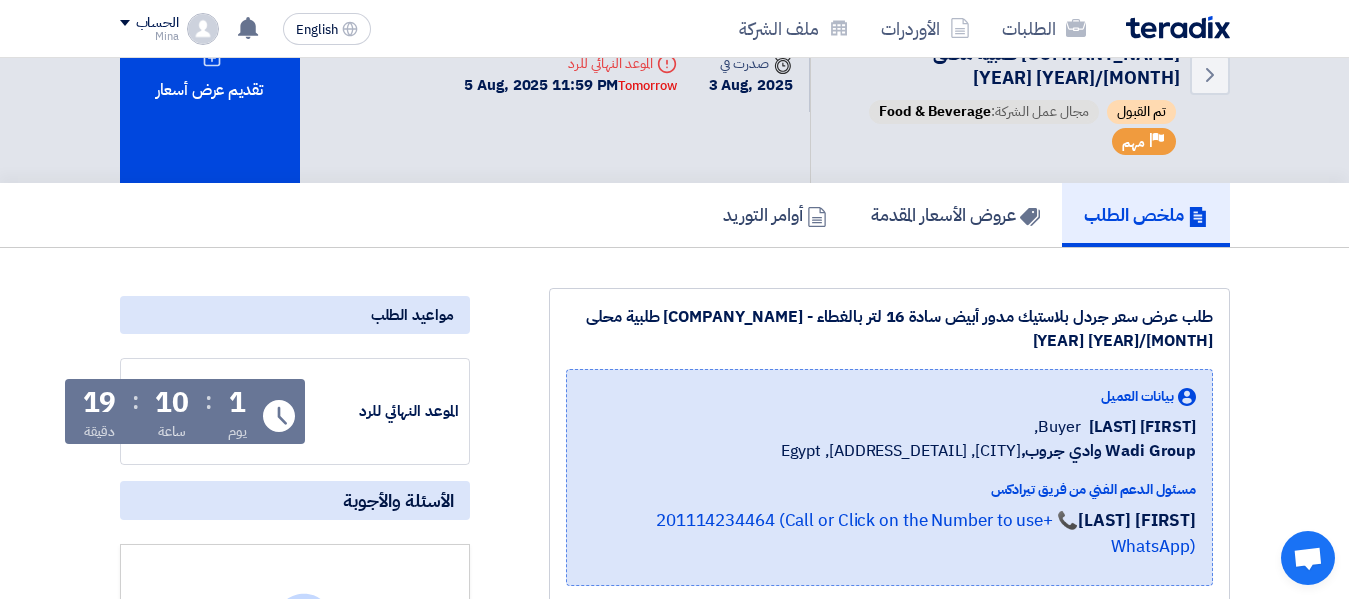 scroll, scrollTop: 0, scrollLeft: 0, axis: both 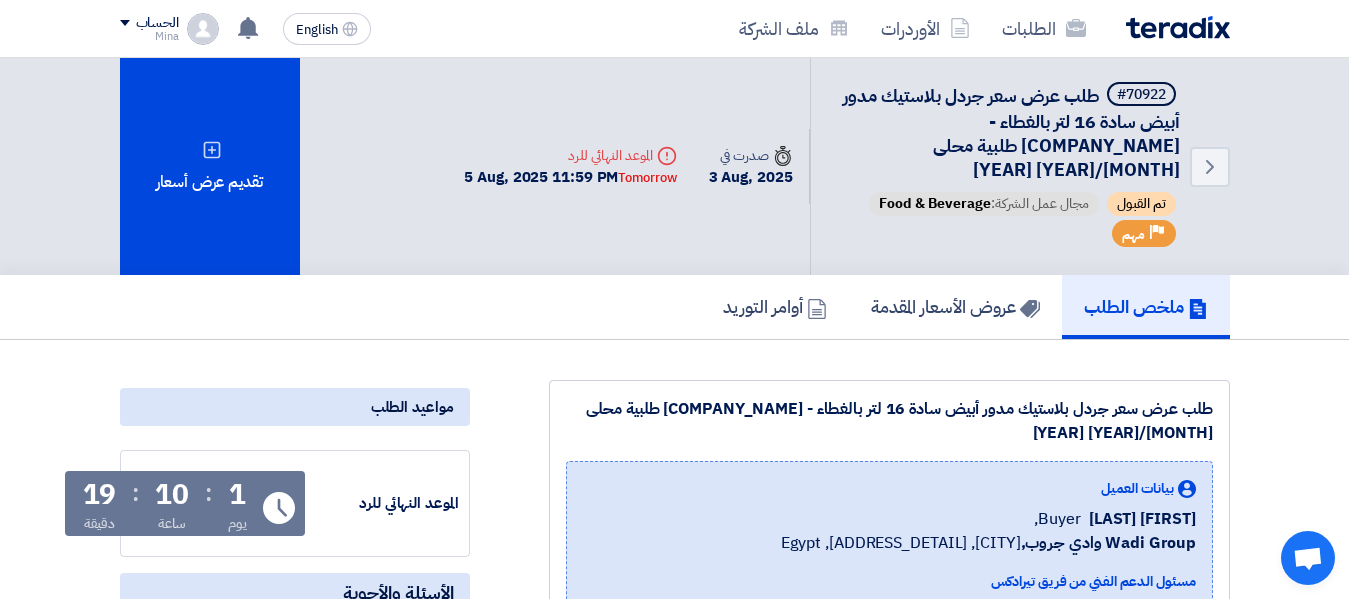 click on "الطلبات
الأوردرات
ملف الشركة" 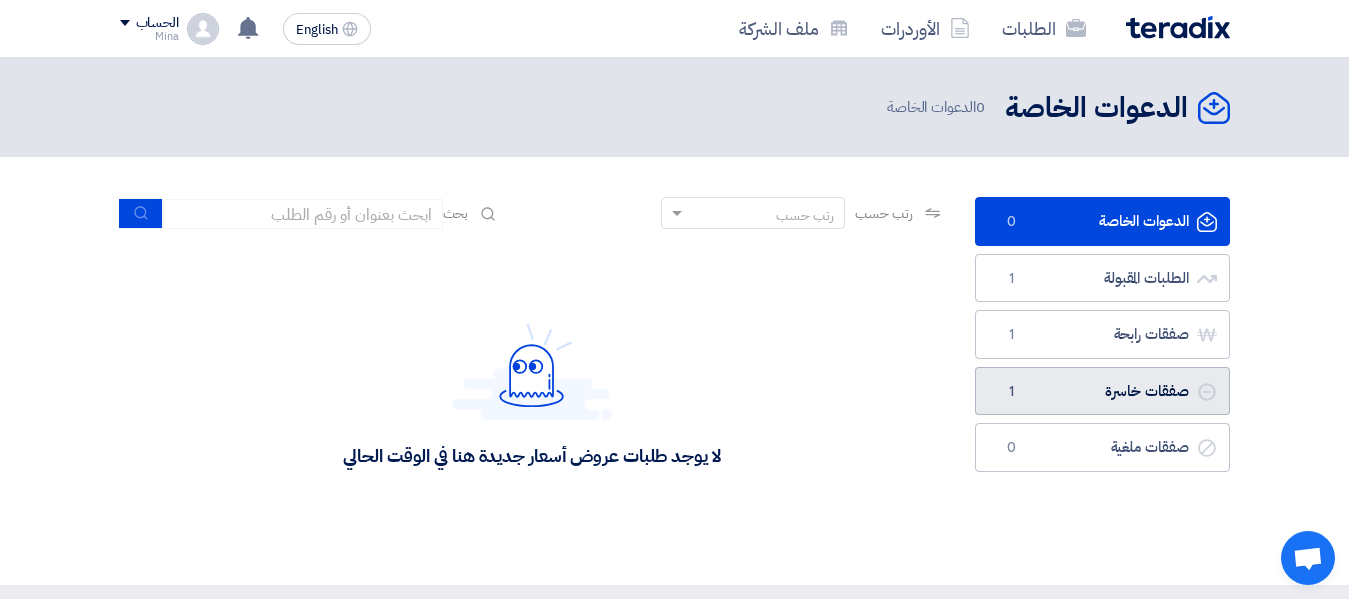 click on "صفقات خاسرة
صفقات خاسرة
1" 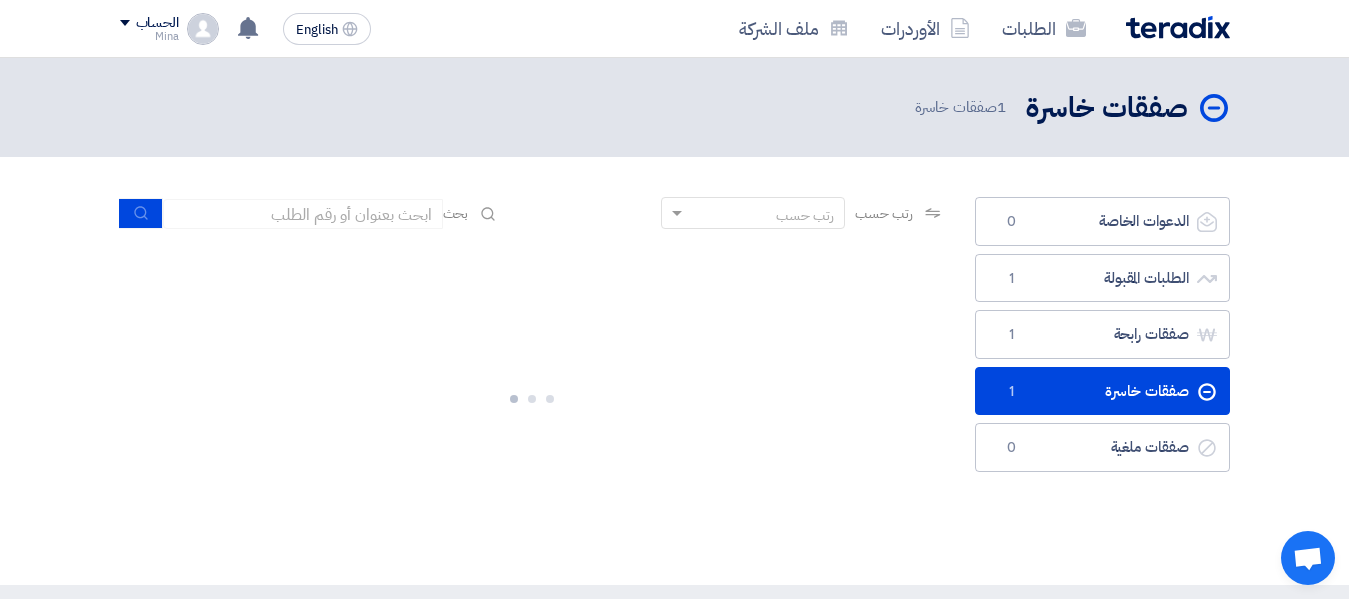 scroll, scrollTop: 100, scrollLeft: 0, axis: vertical 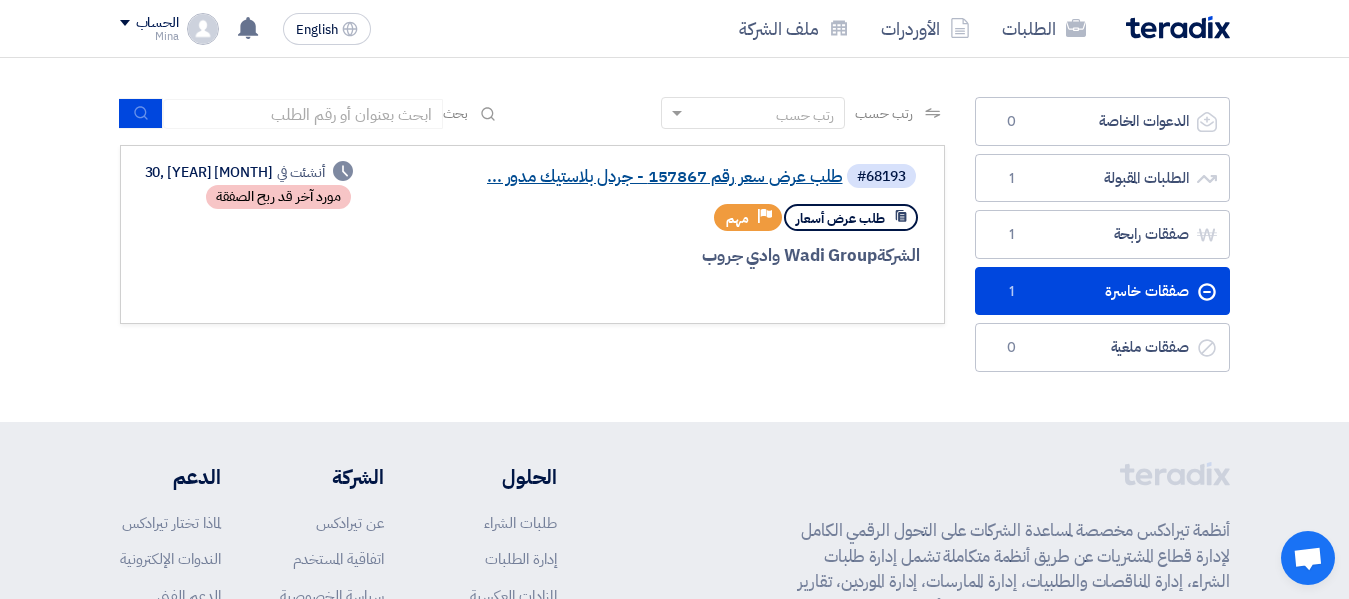 click on "طلب عرض سعر  رقم 157867  - جردل بلاستيك مدور ..." 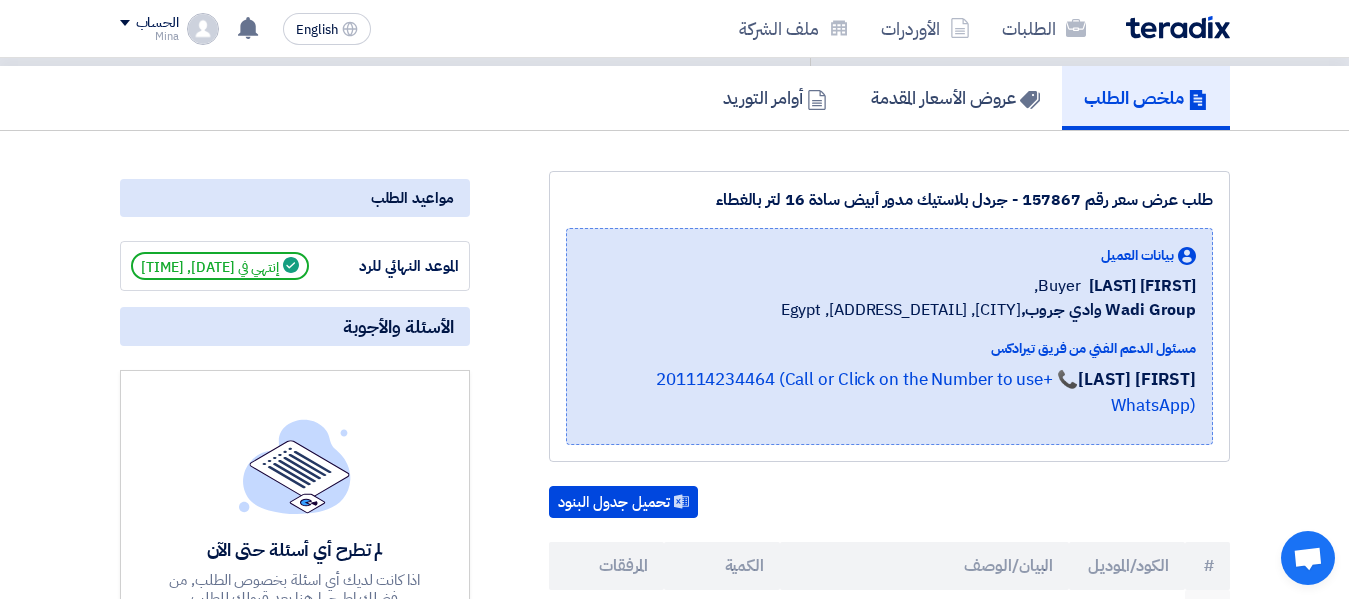 scroll, scrollTop: 143, scrollLeft: 0, axis: vertical 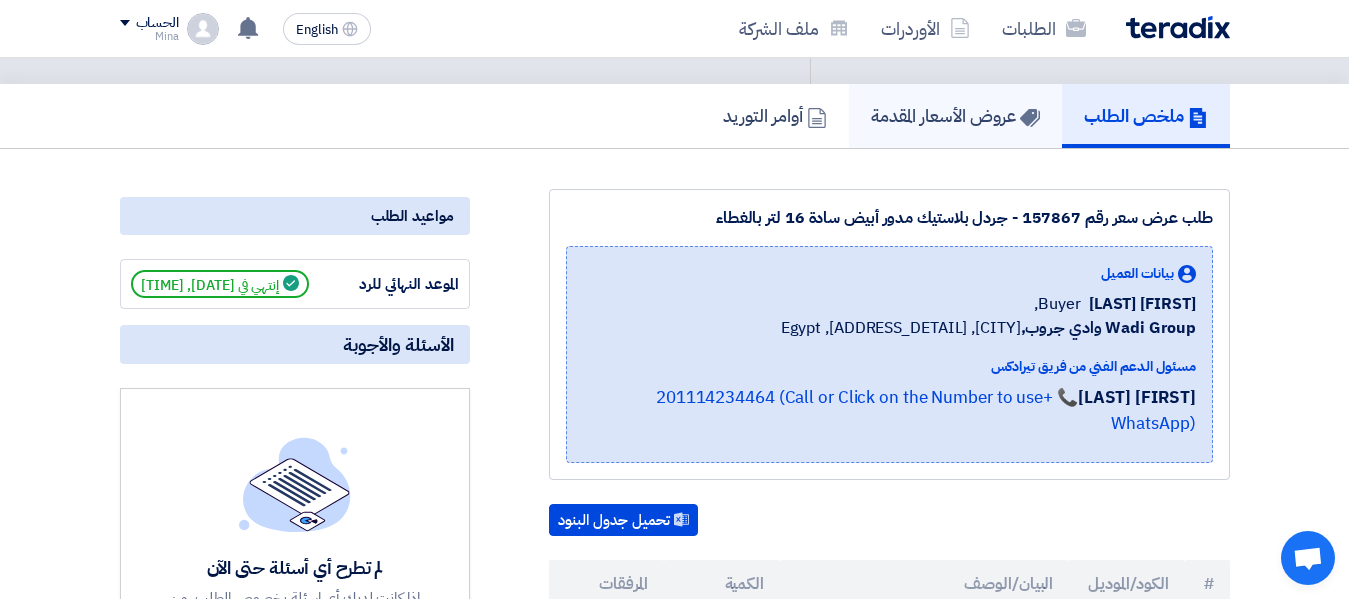 click on "عروض الأسعار المقدمة" 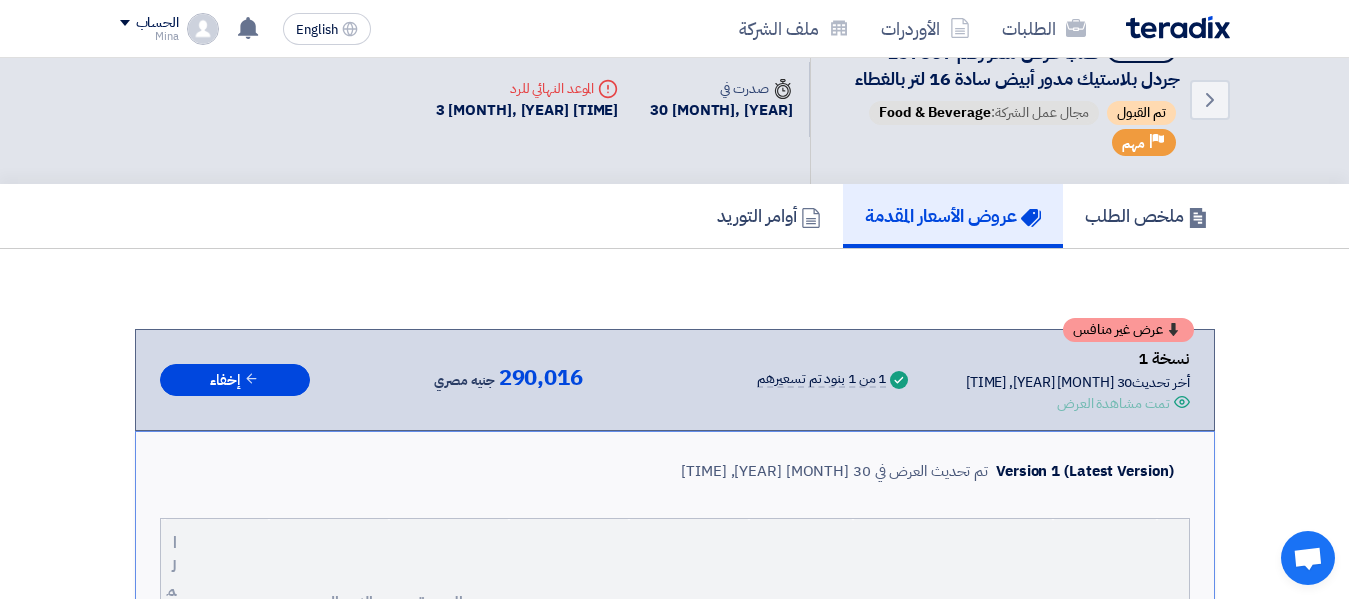 scroll, scrollTop: 0, scrollLeft: 0, axis: both 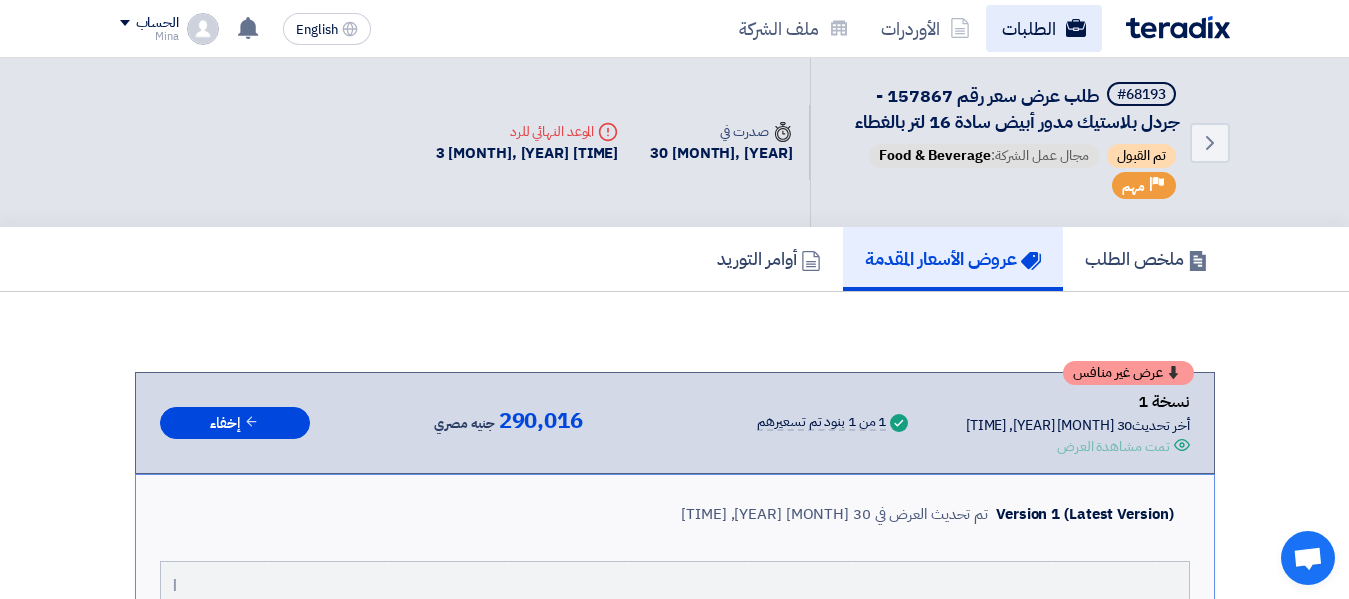 click on "الطلبات" 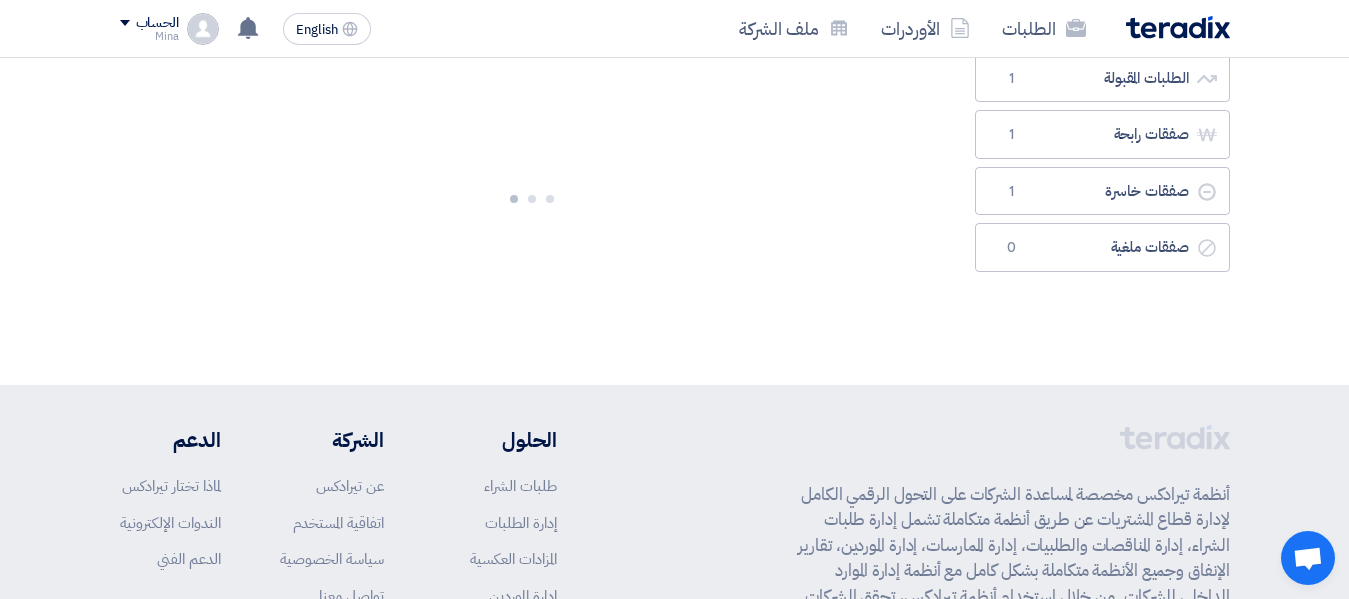 scroll, scrollTop: 0, scrollLeft: 0, axis: both 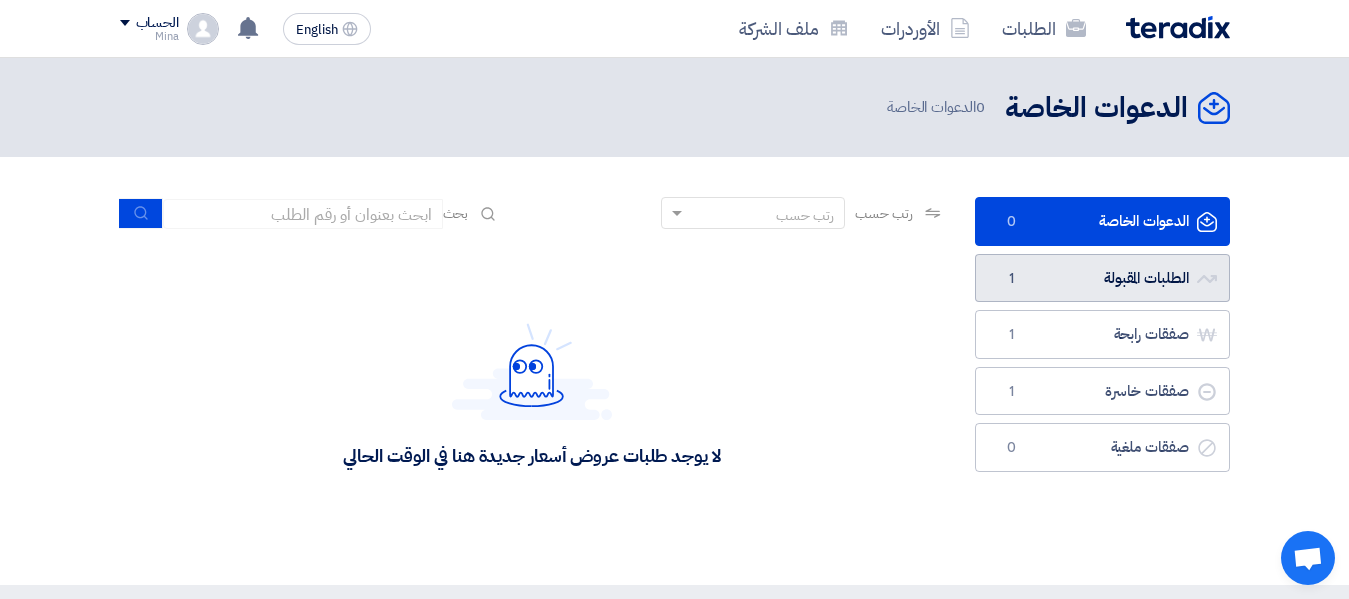 click on "الطلبات المقبولة
الطلبات المقبولة
1" 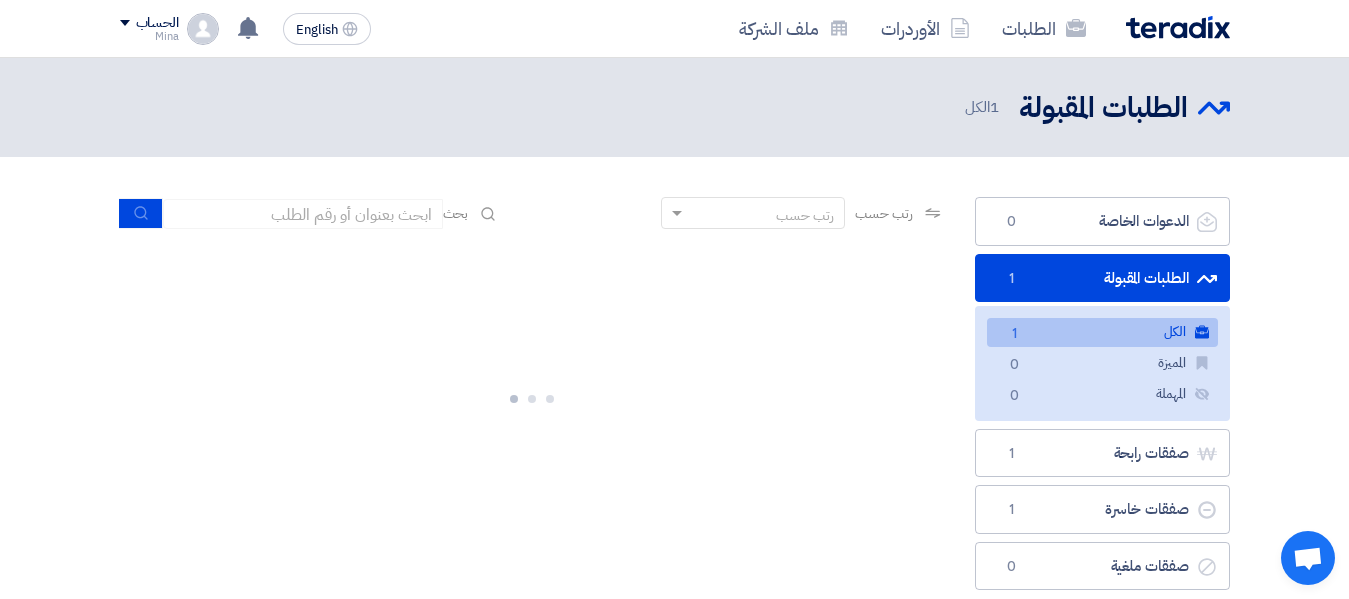 click on "الكل
الكل
1" 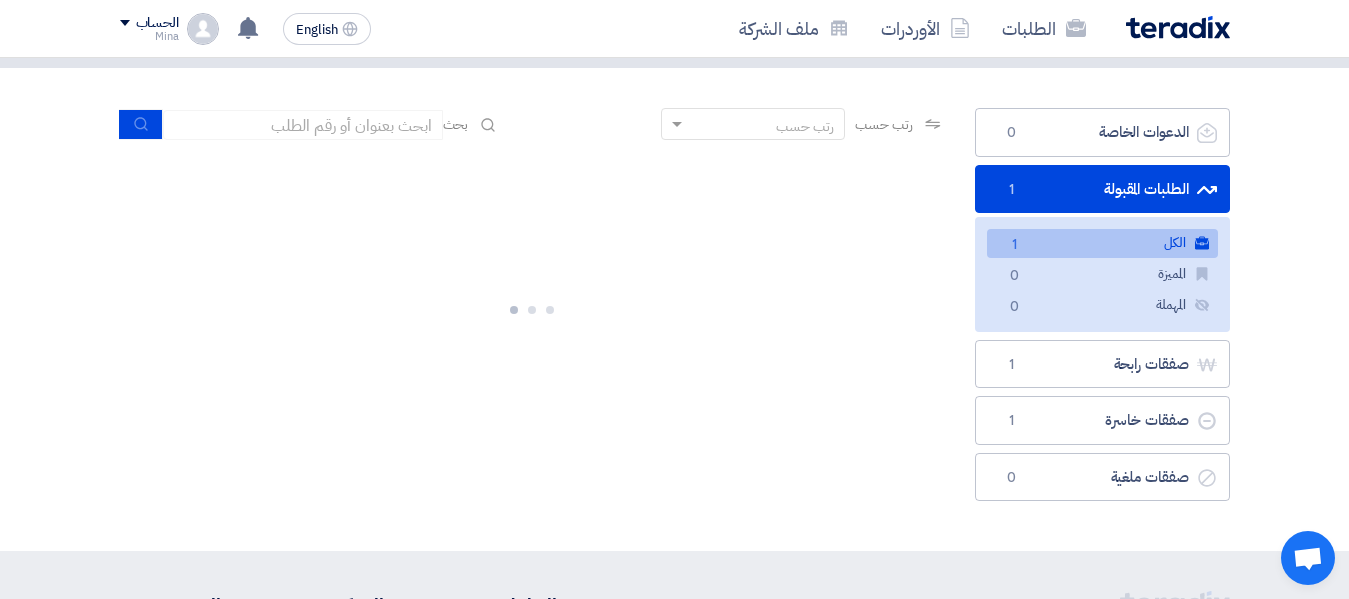 scroll, scrollTop: 0, scrollLeft: 0, axis: both 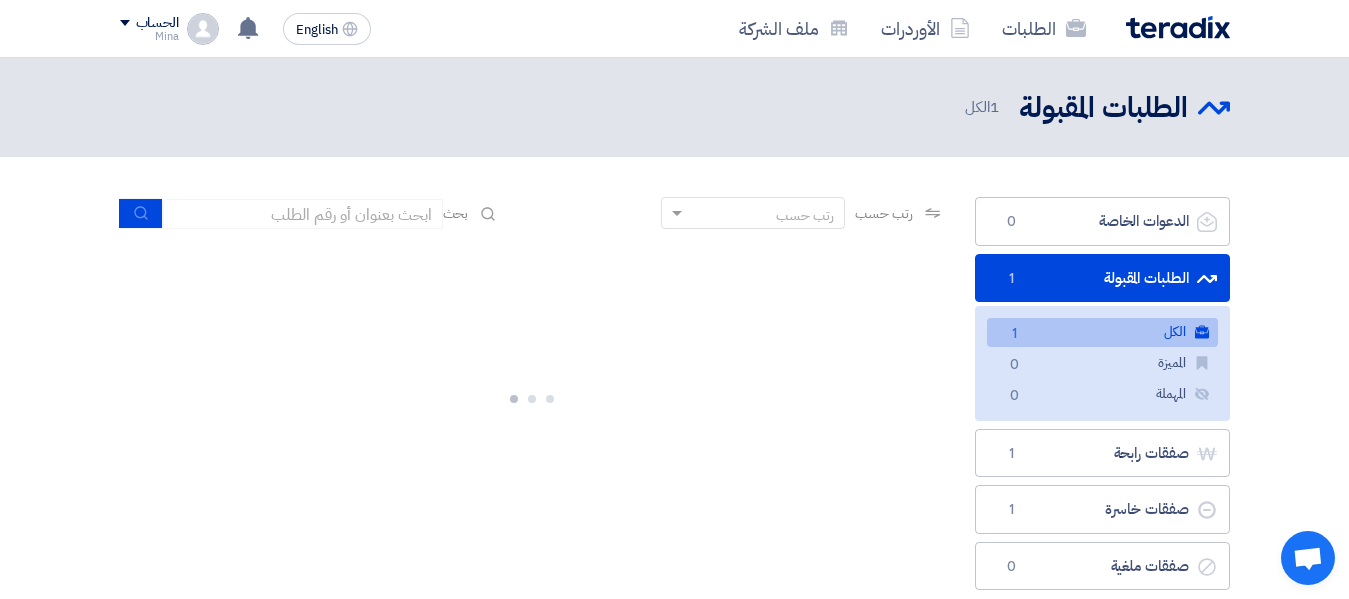 click on "الطلبات المقبولة" 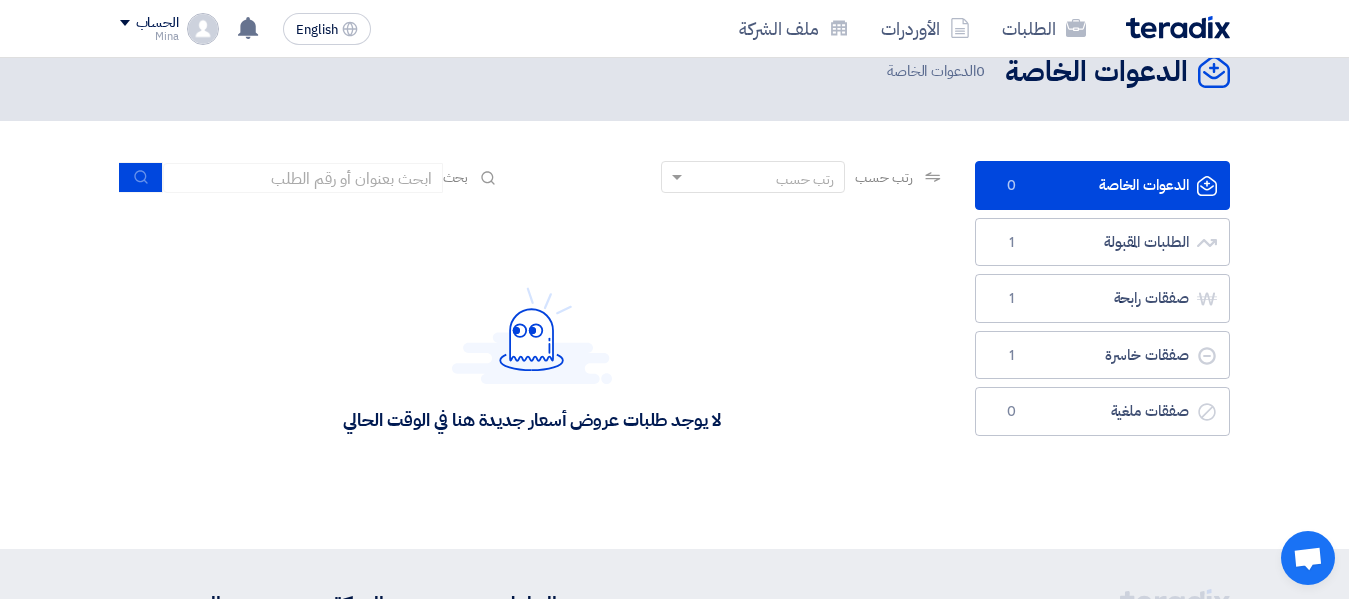 scroll, scrollTop: 0, scrollLeft: 0, axis: both 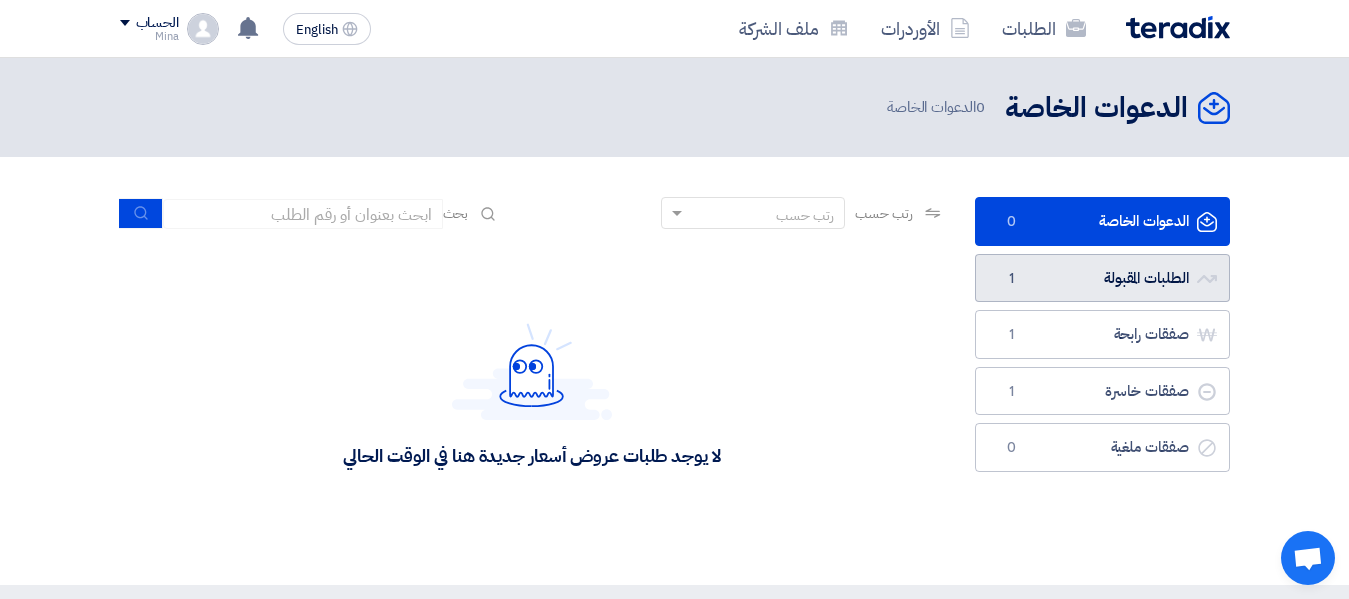 click on "الطلبات المقبولة
الطلبات المقبولة
1" 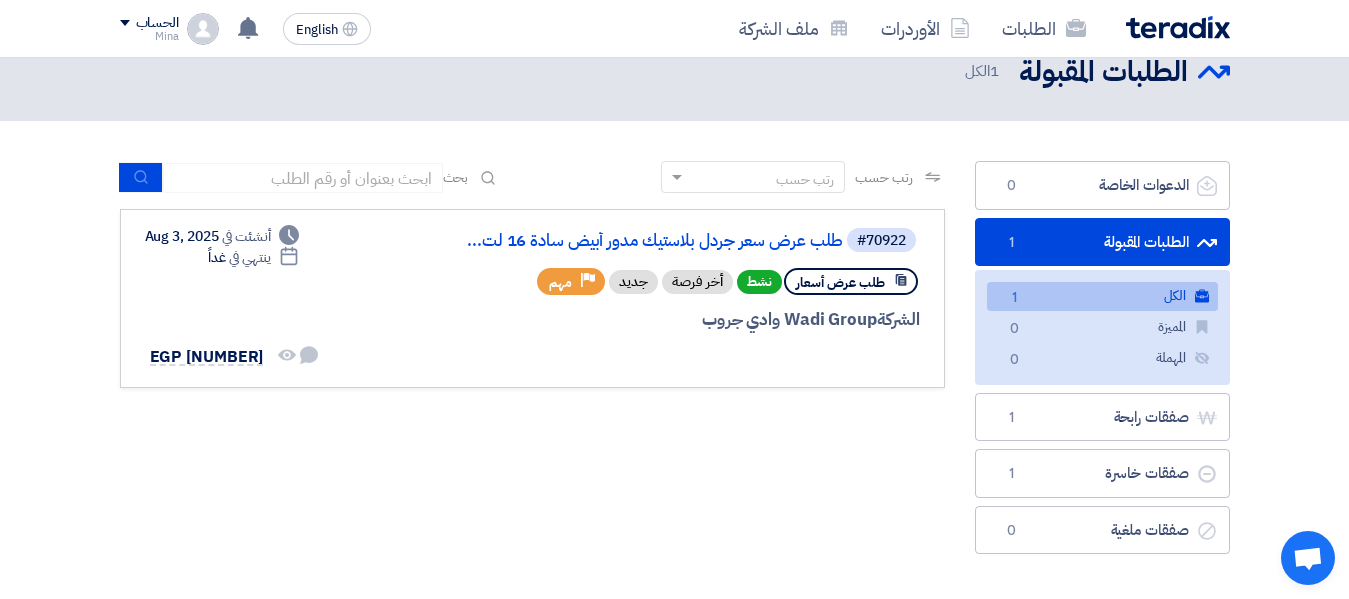 scroll, scrollTop: 0, scrollLeft: 0, axis: both 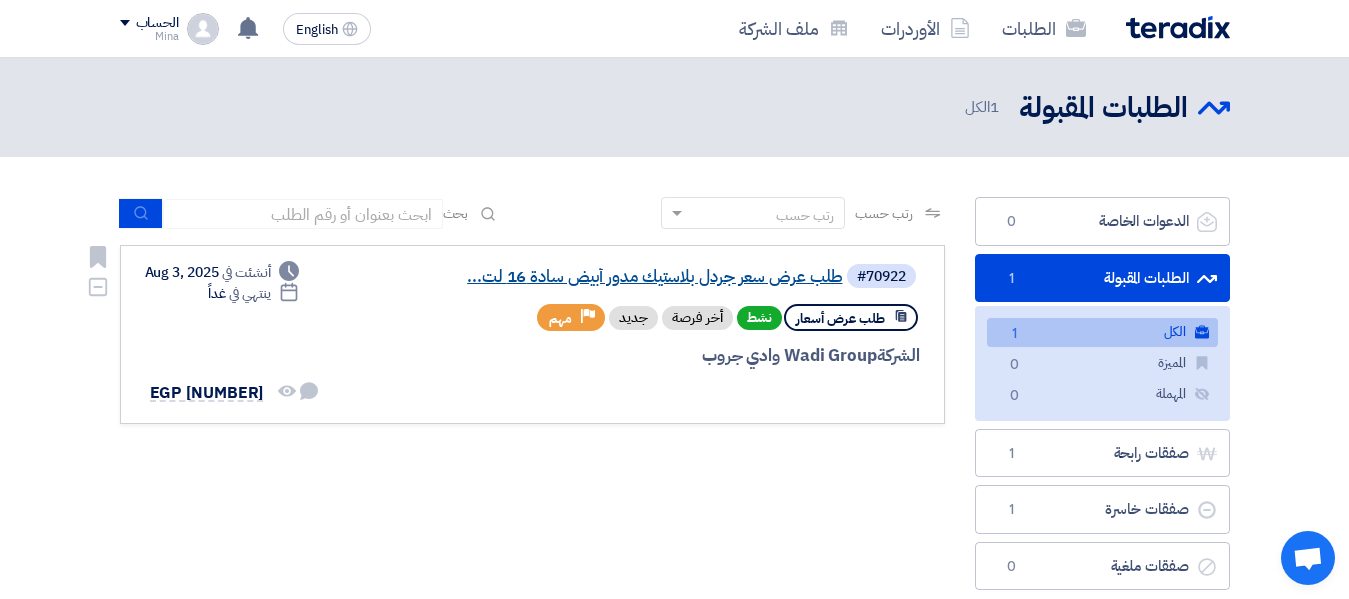 click on "طلب عرض سعر جردل بلاستيك مدور أبيض سادة 16 لت..." 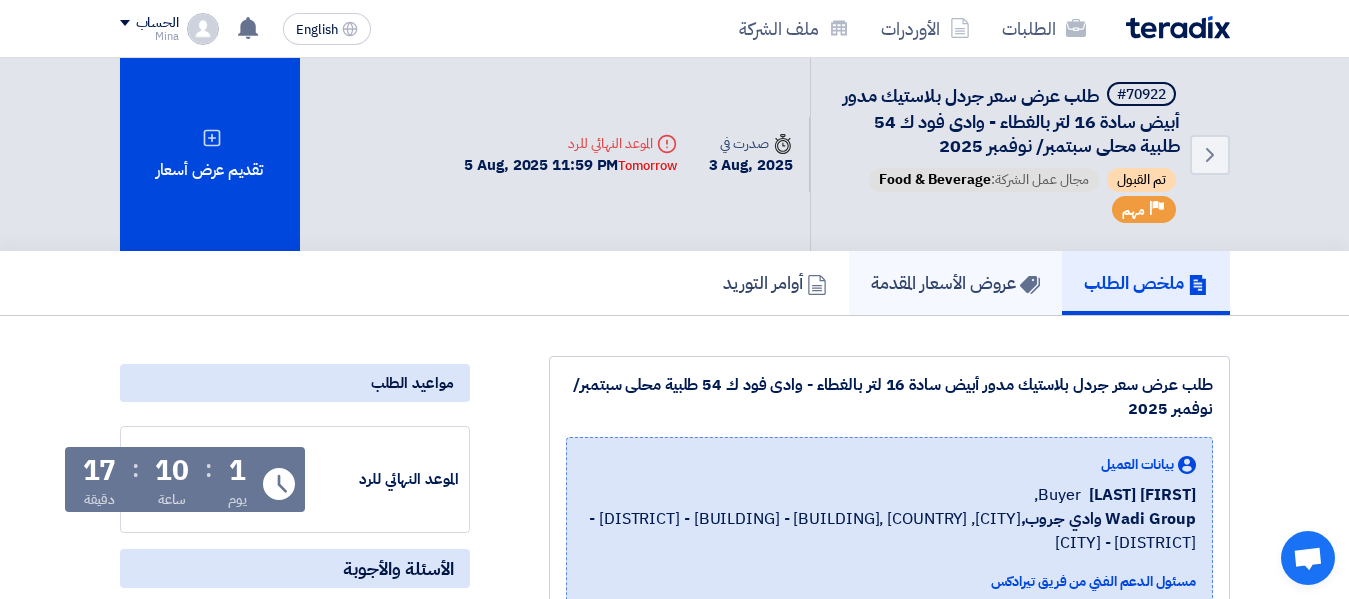 click on "عروض الأسعار المقدمة" 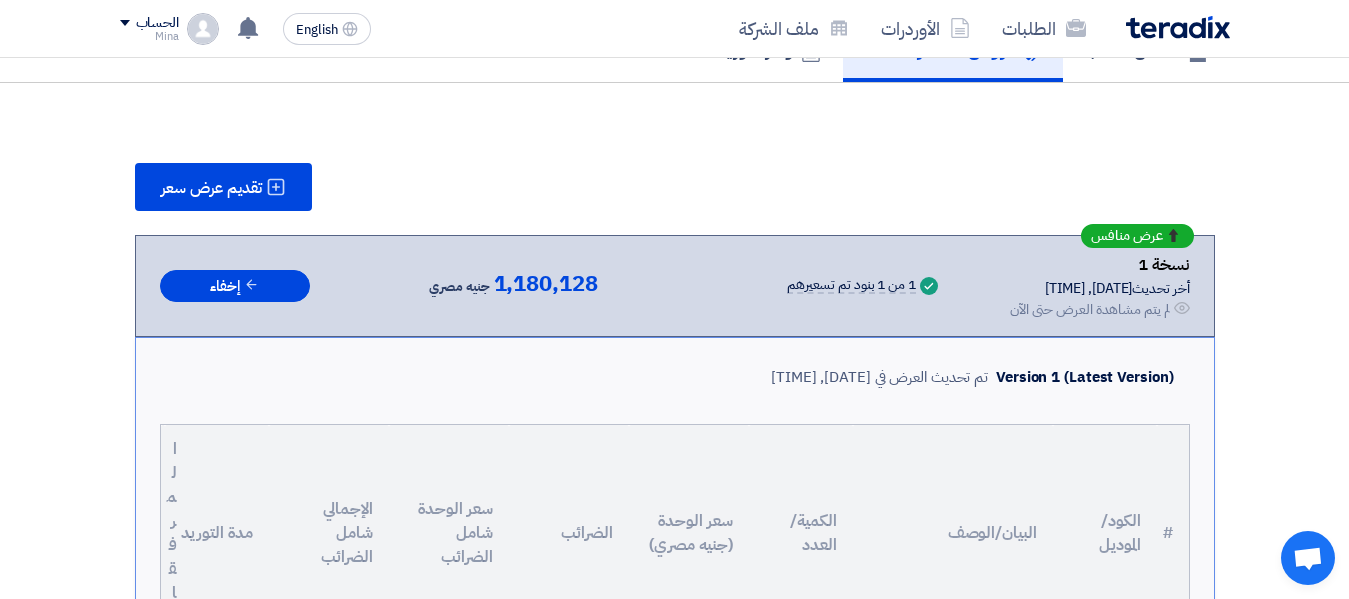 scroll, scrollTop: 400, scrollLeft: 0, axis: vertical 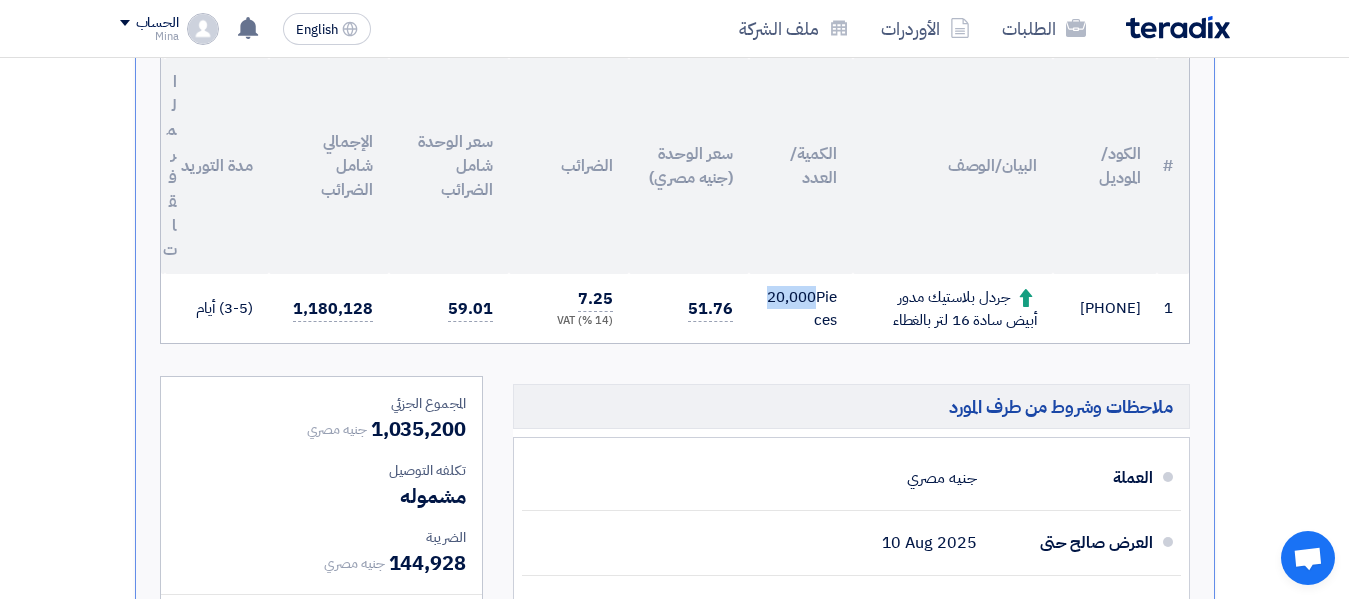 drag, startPoint x: 787, startPoint y: 298, endPoint x: 835, endPoint y: 296, distance: 48.04165 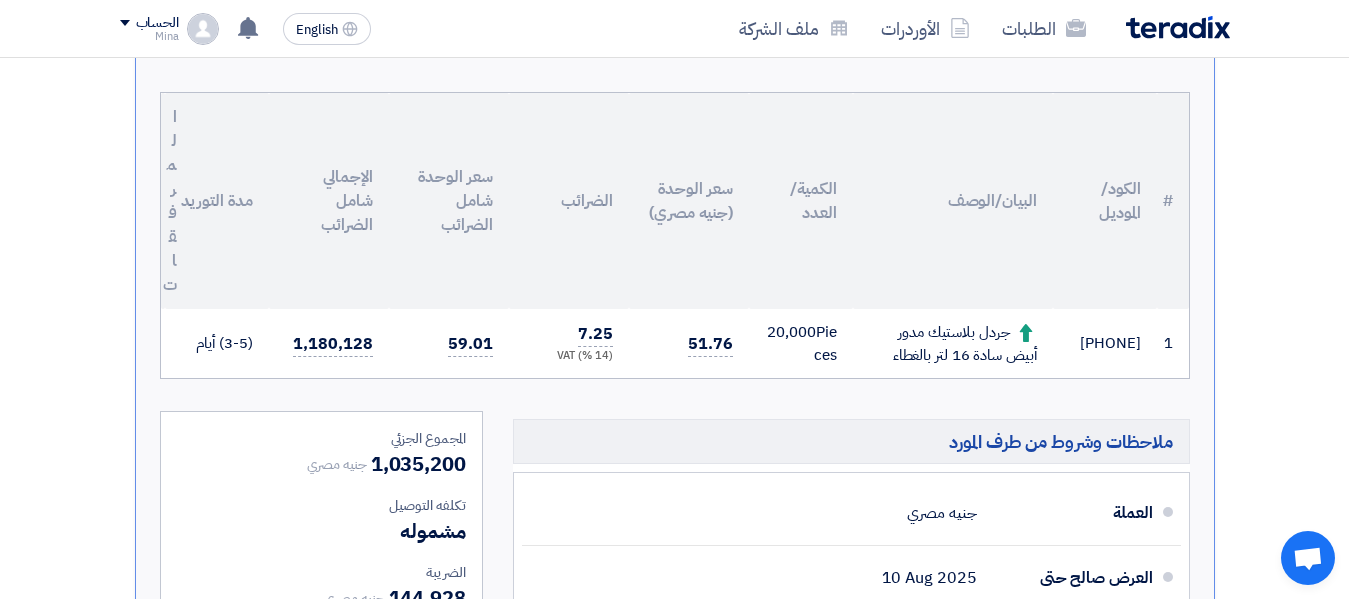 scroll, scrollTop: 572, scrollLeft: 0, axis: vertical 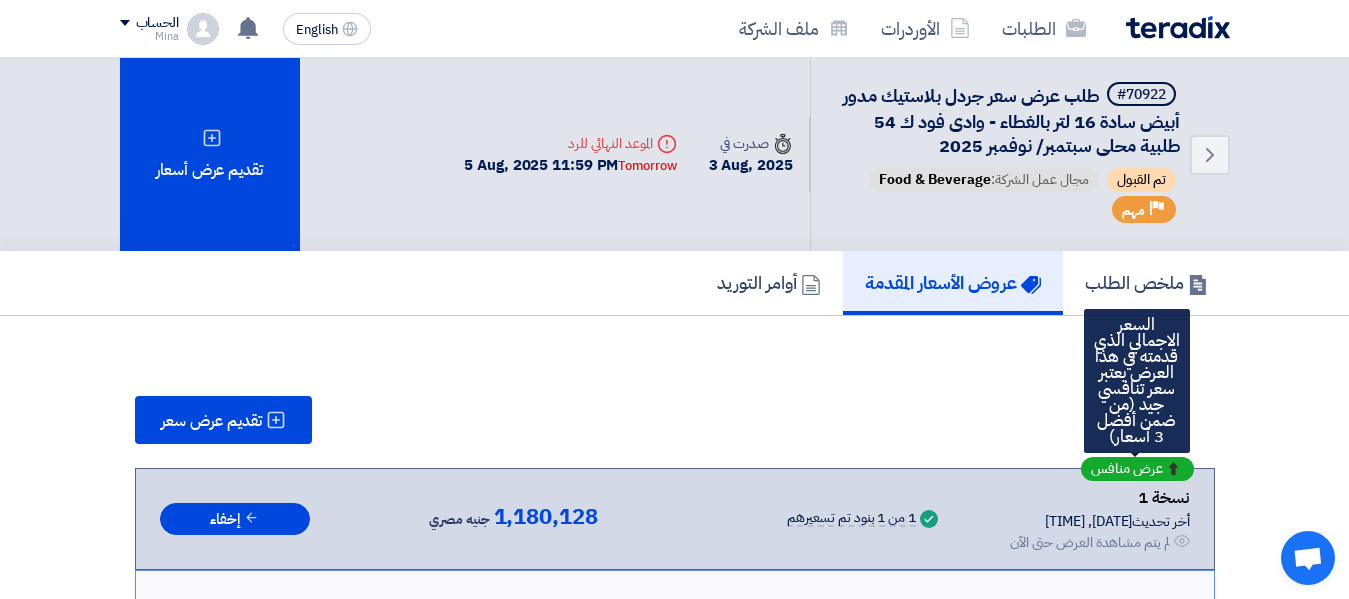 click on "عرض منافس" at bounding box center (1127, 469) 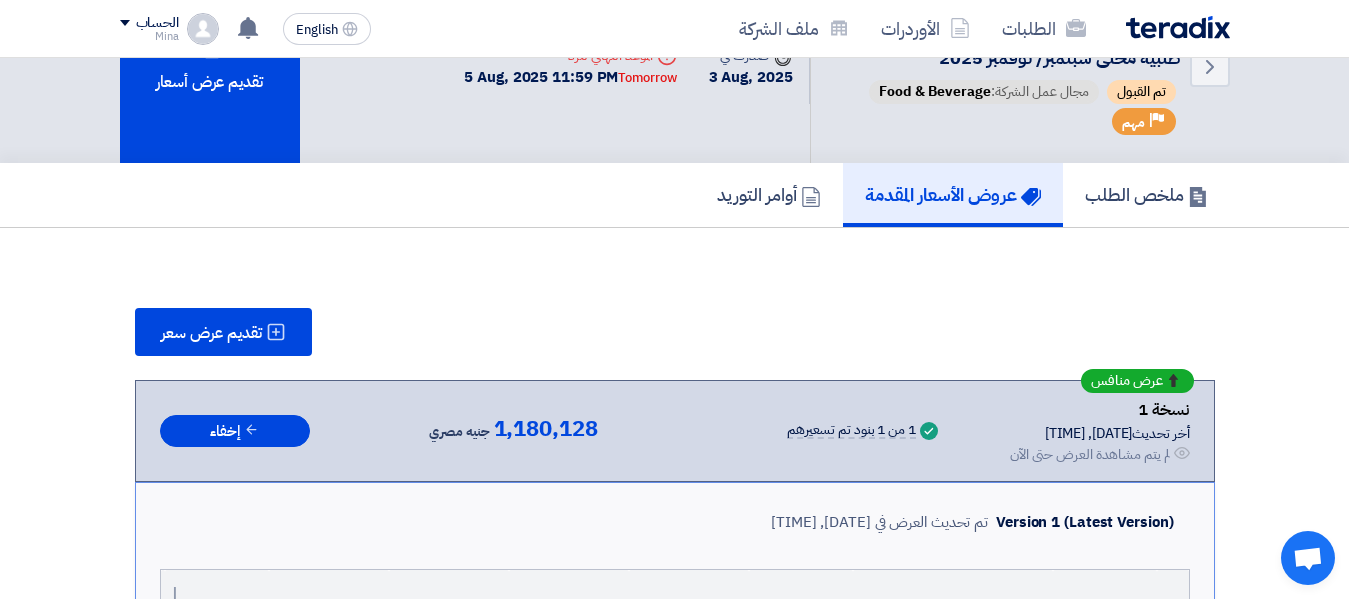 scroll, scrollTop: 0, scrollLeft: 0, axis: both 